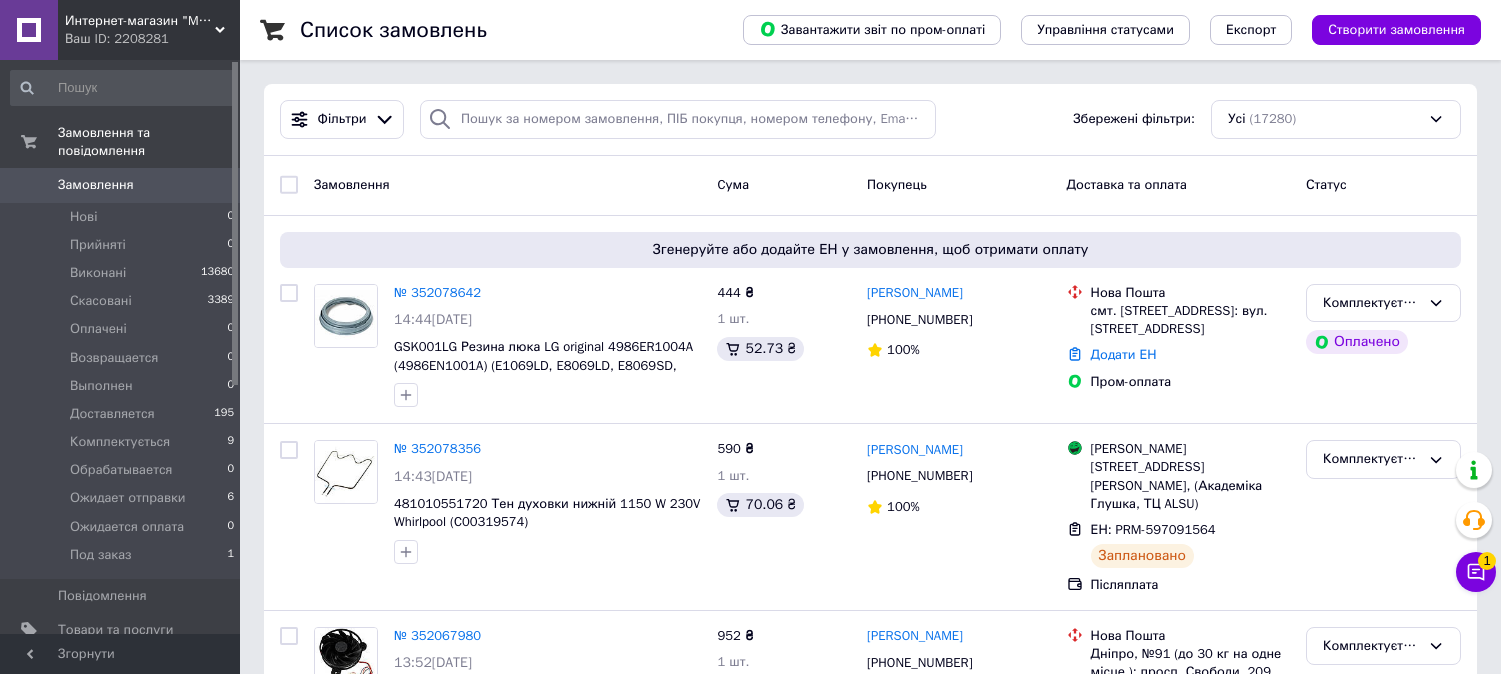 scroll, scrollTop: 0, scrollLeft: 0, axis: both 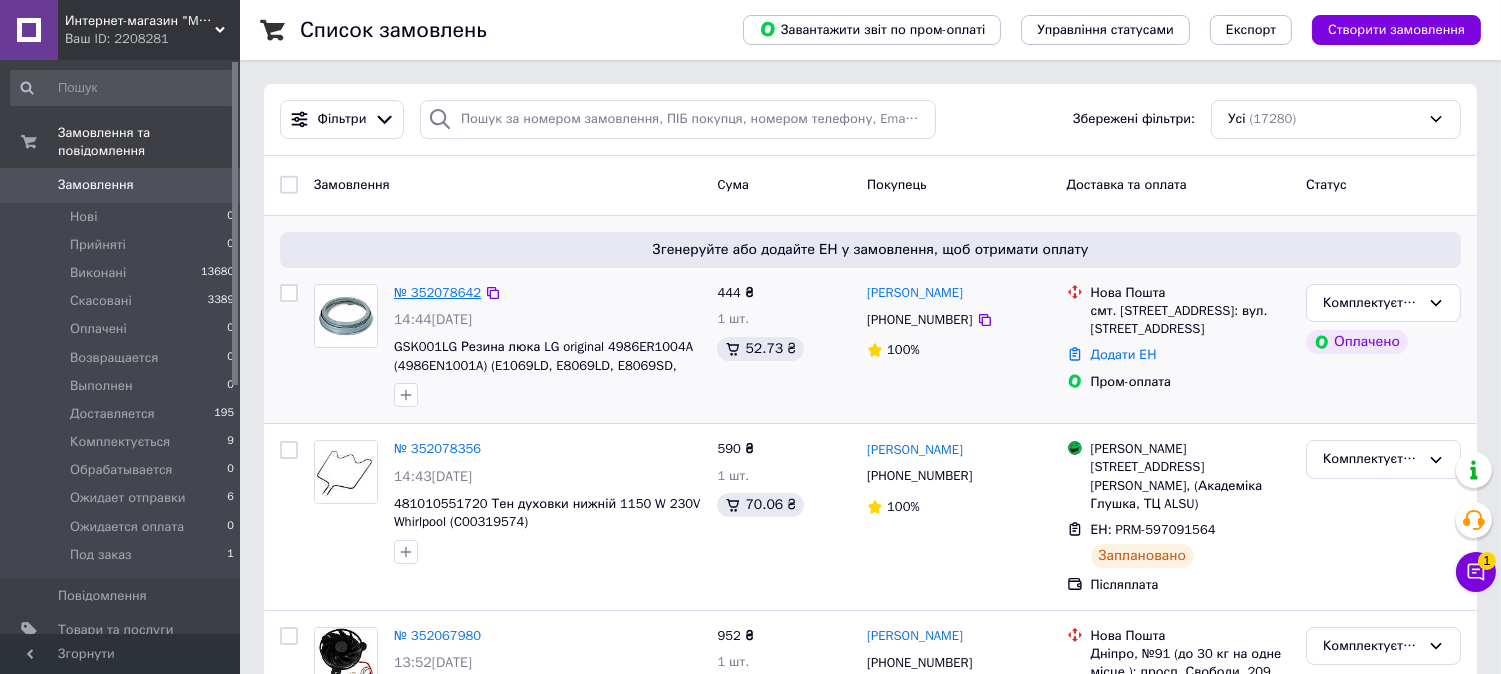 click on "№ 352078642" at bounding box center [437, 292] 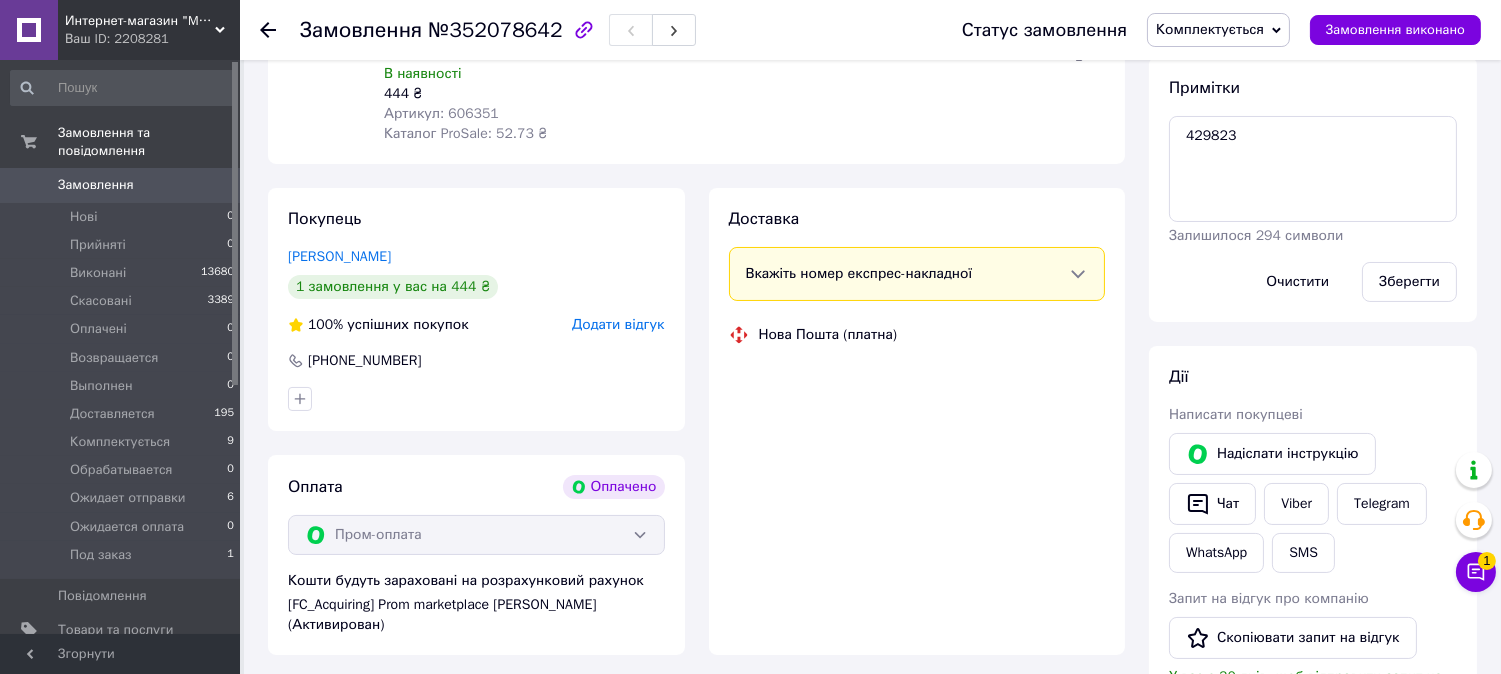 scroll, scrollTop: 666, scrollLeft: 0, axis: vertical 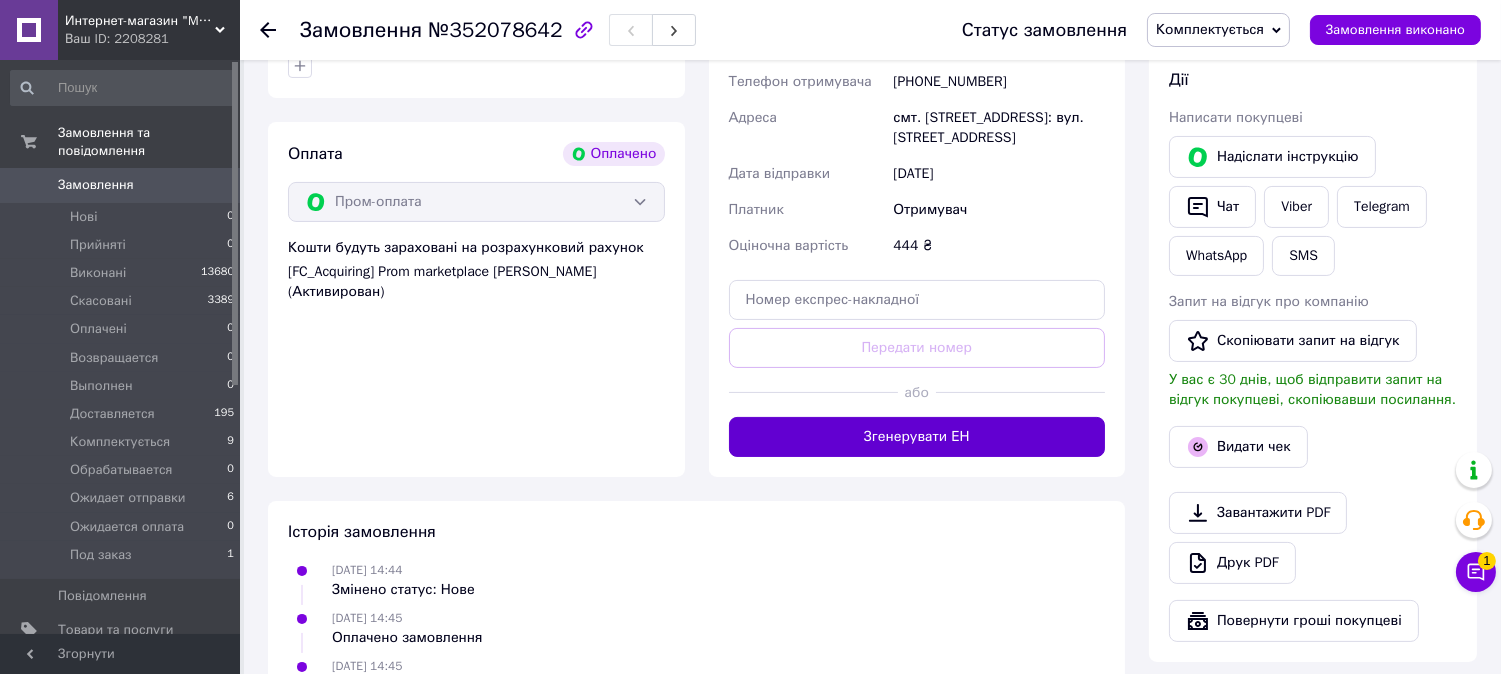 click on "Згенерувати ЕН" at bounding box center (917, 437) 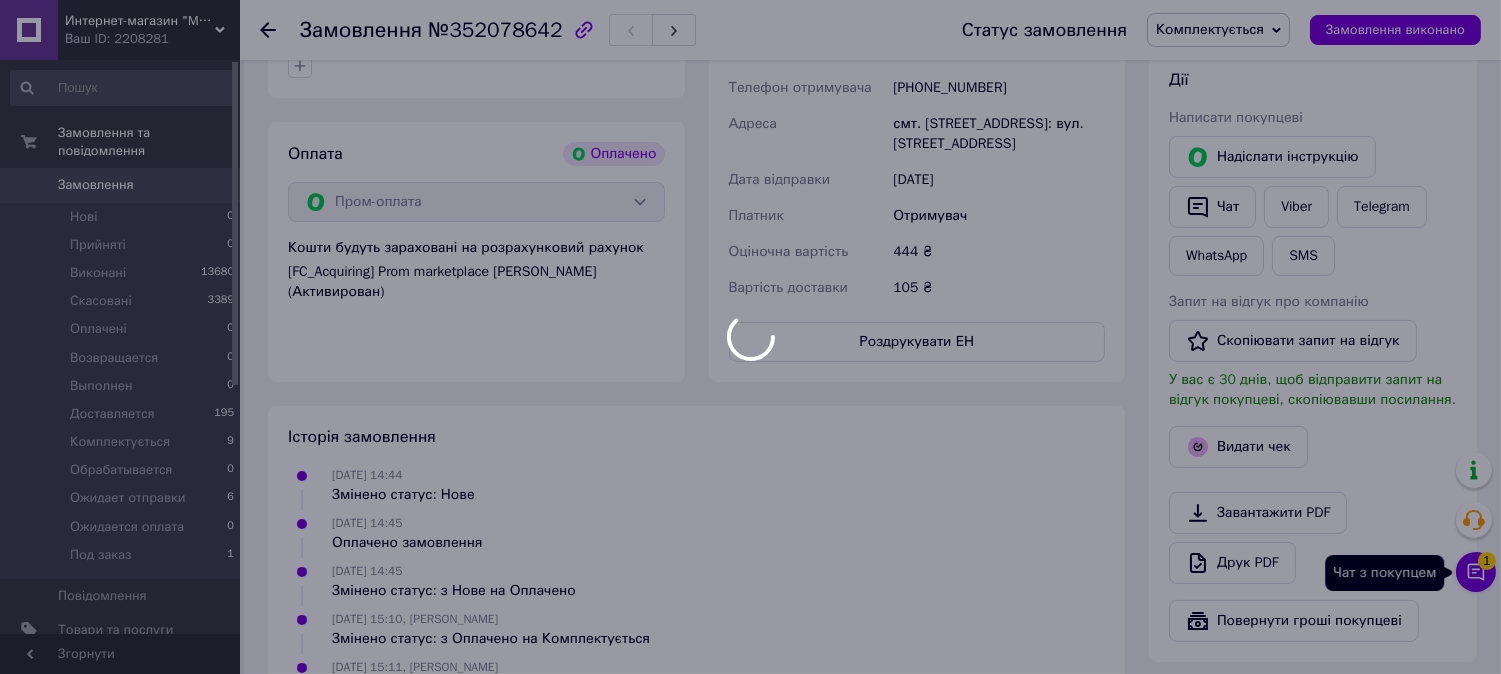 click 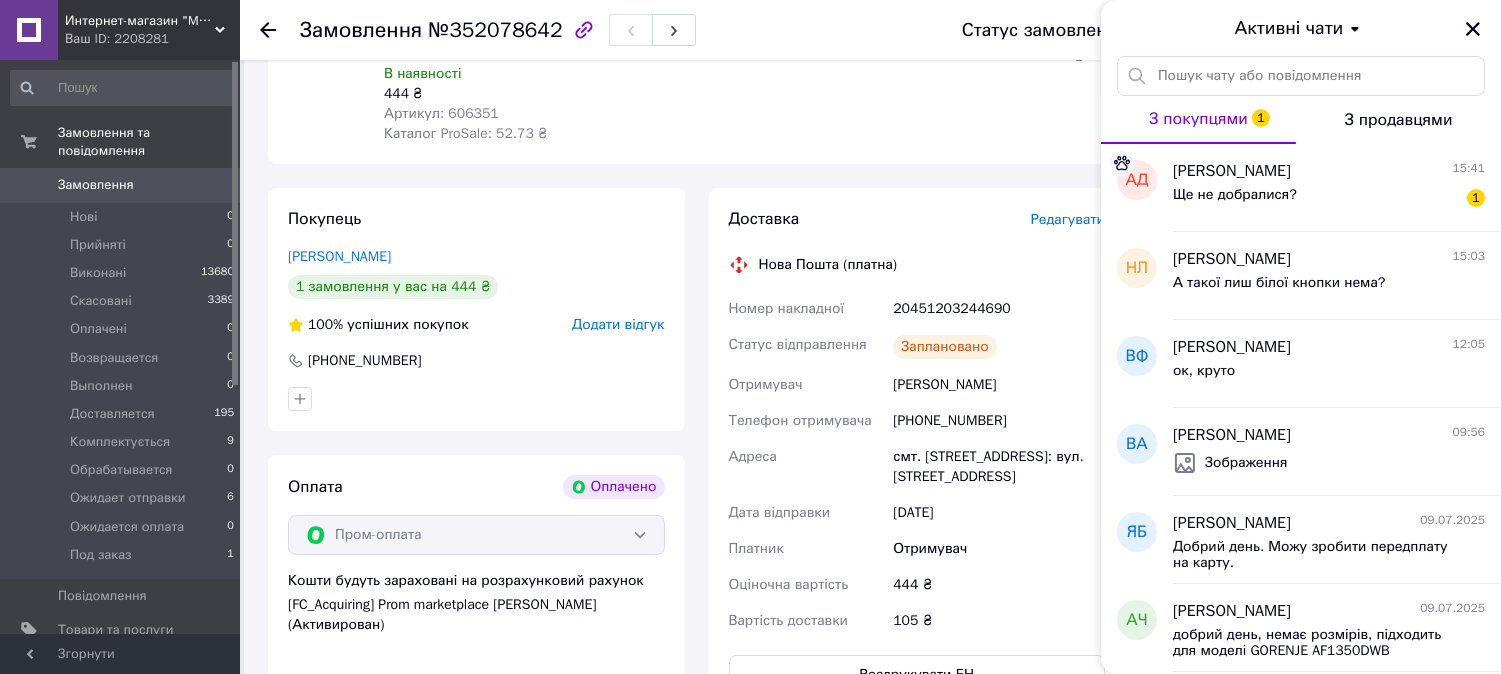 scroll, scrollTop: 0, scrollLeft: 0, axis: both 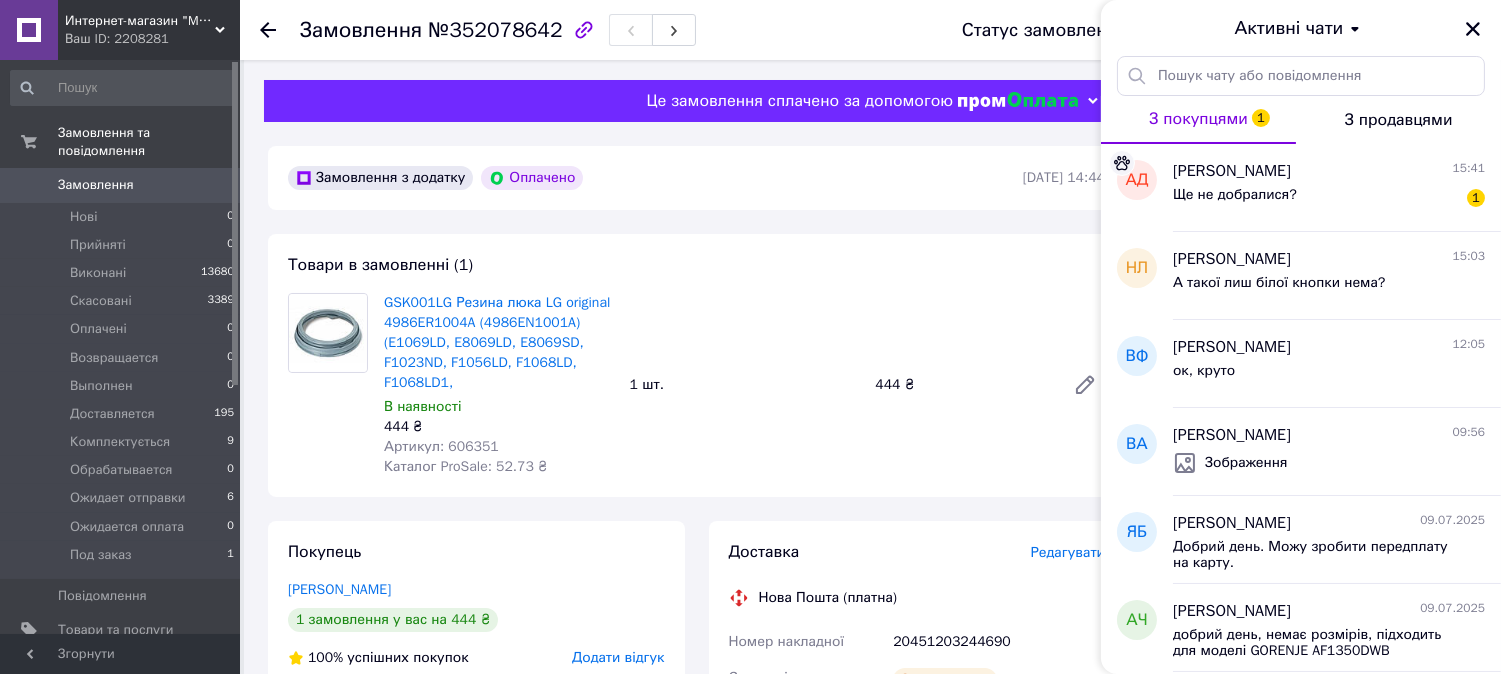 click 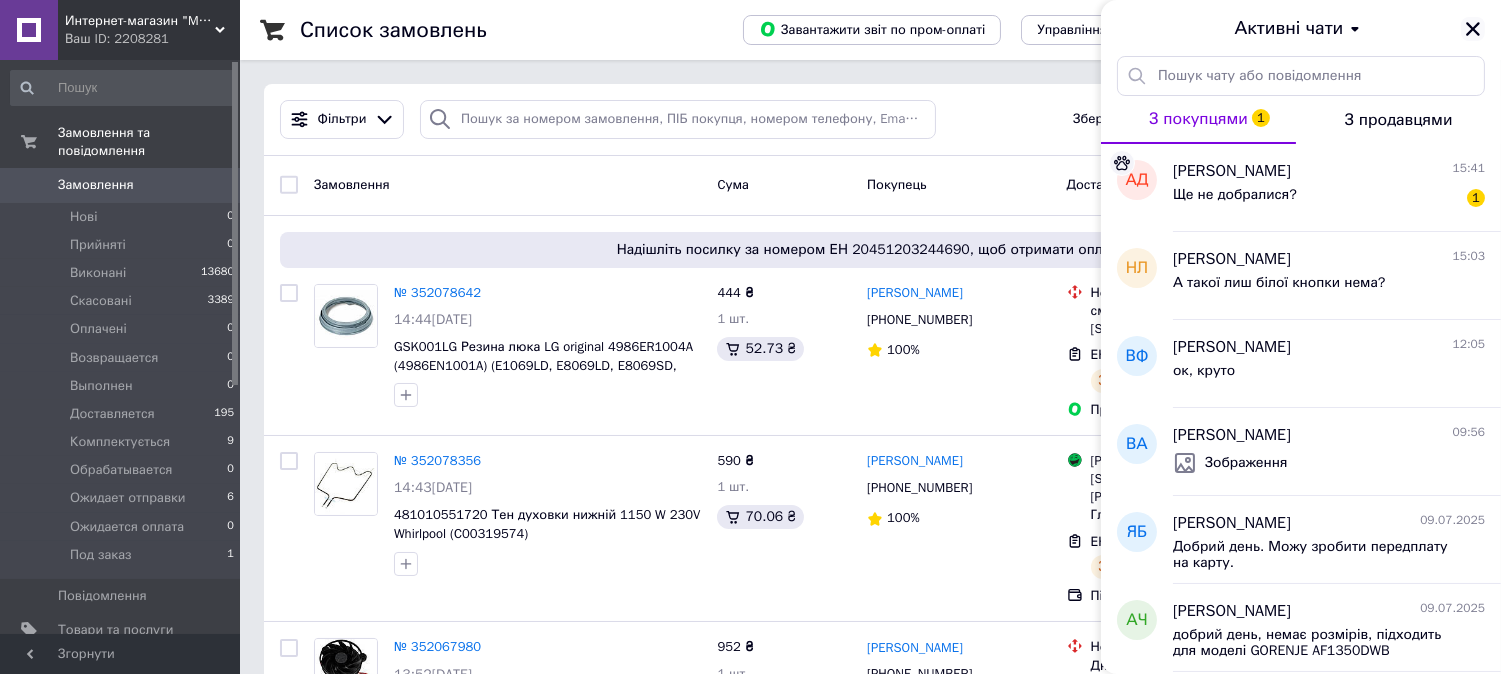 click 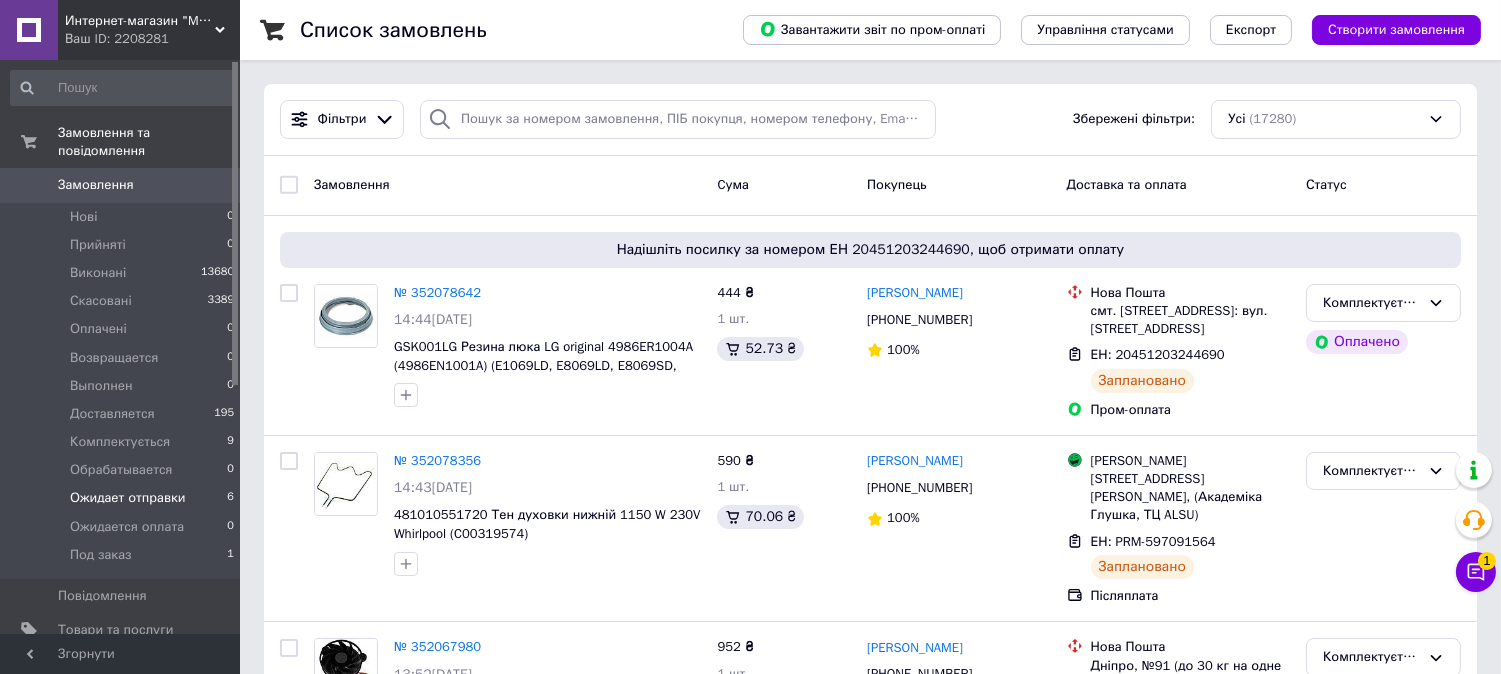 click on "Ожидает отправки" at bounding box center [128, 498] 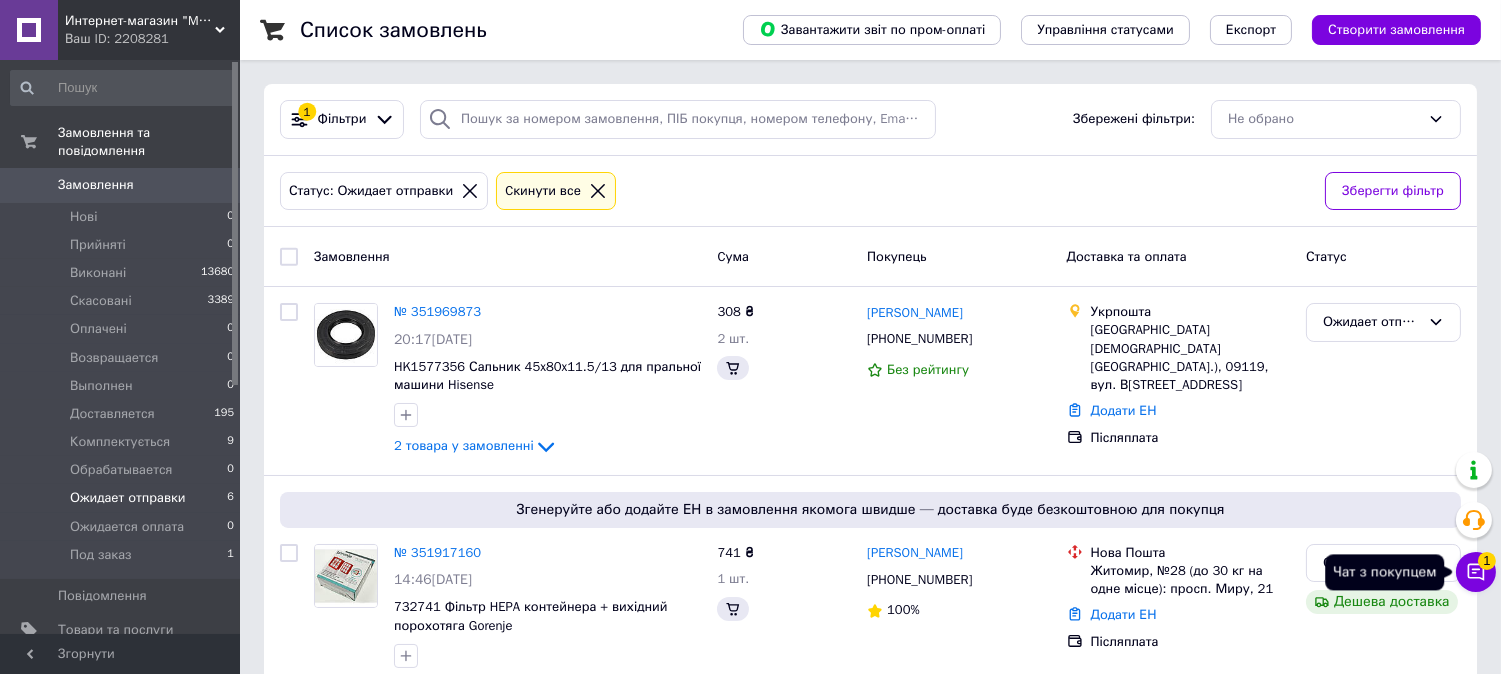 click 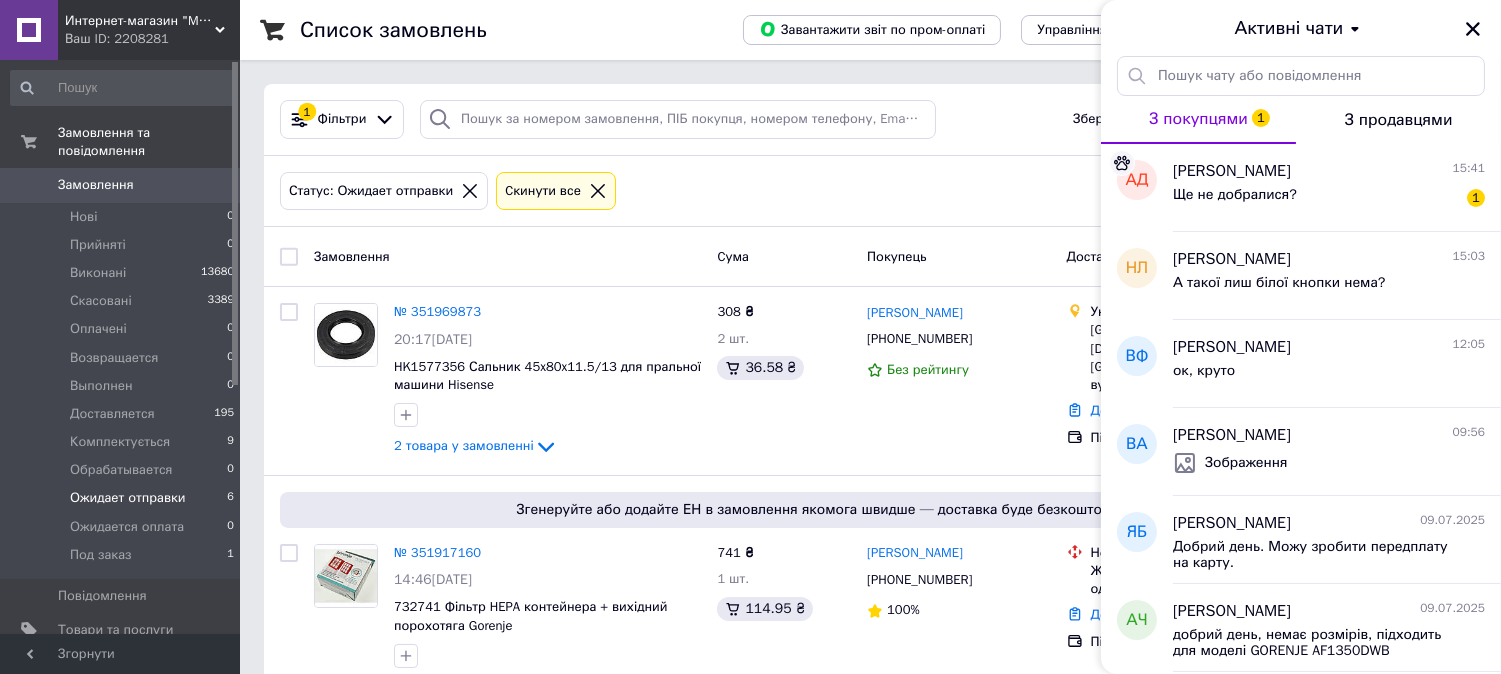 click on "Статус: Ожидает отправки Cкинути все" at bounding box center (794, 191) 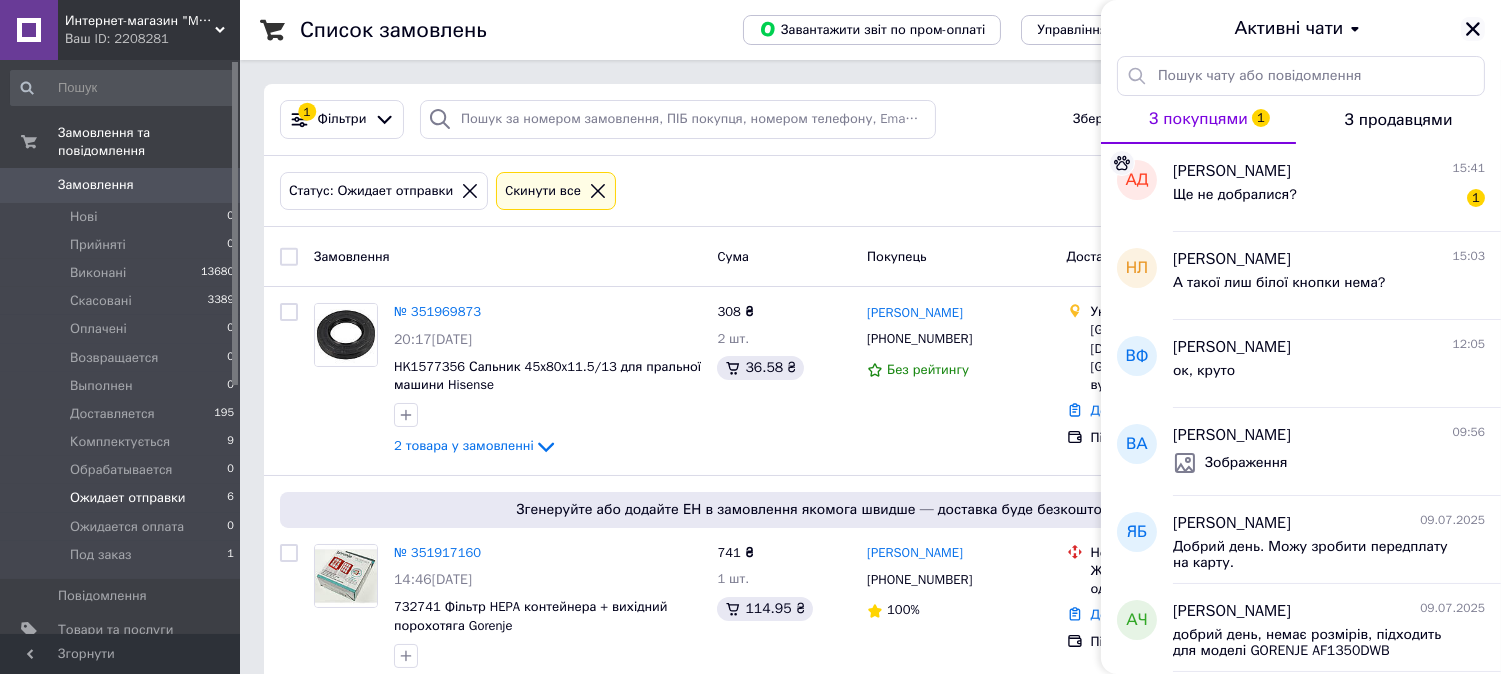 click 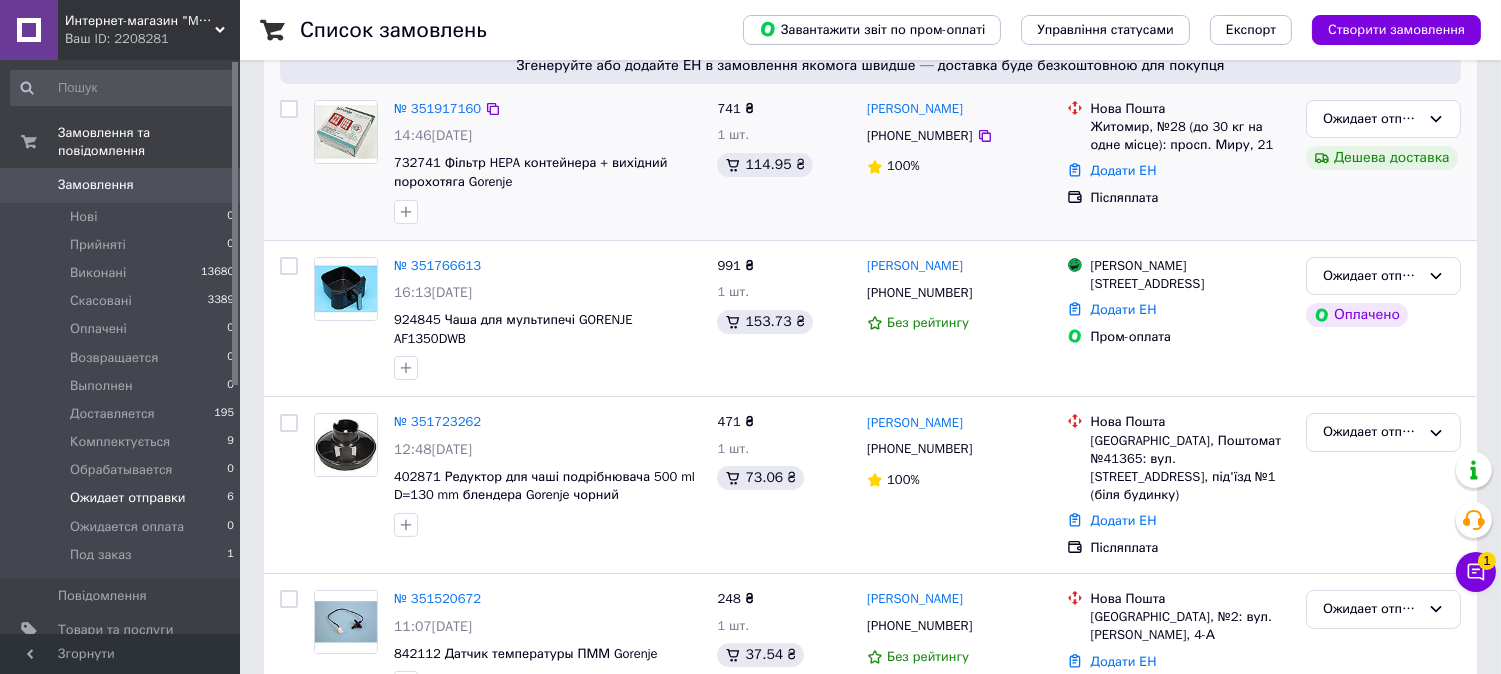 scroll, scrollTop: 643, scrollLeft: 0, axis: vertical 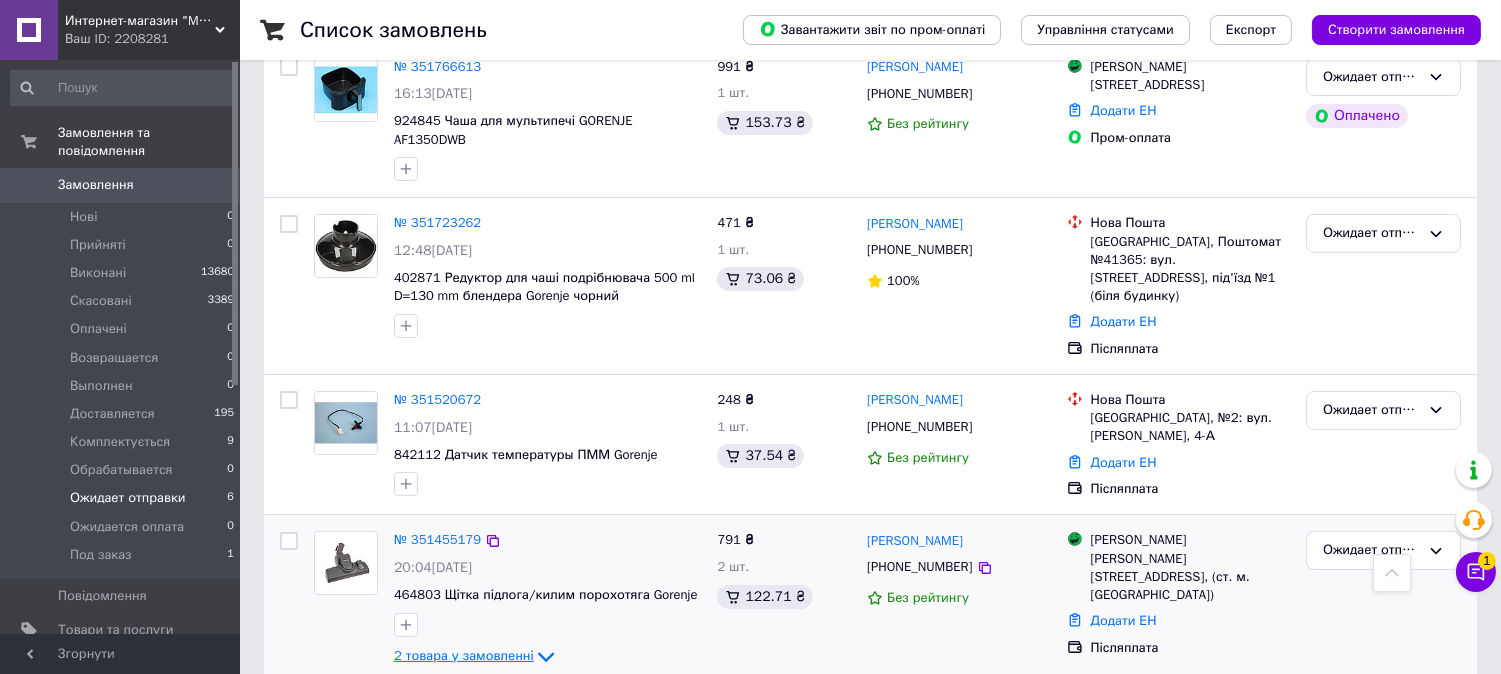 click on "2 товара у замовленні" at bounding box center [464, 655] 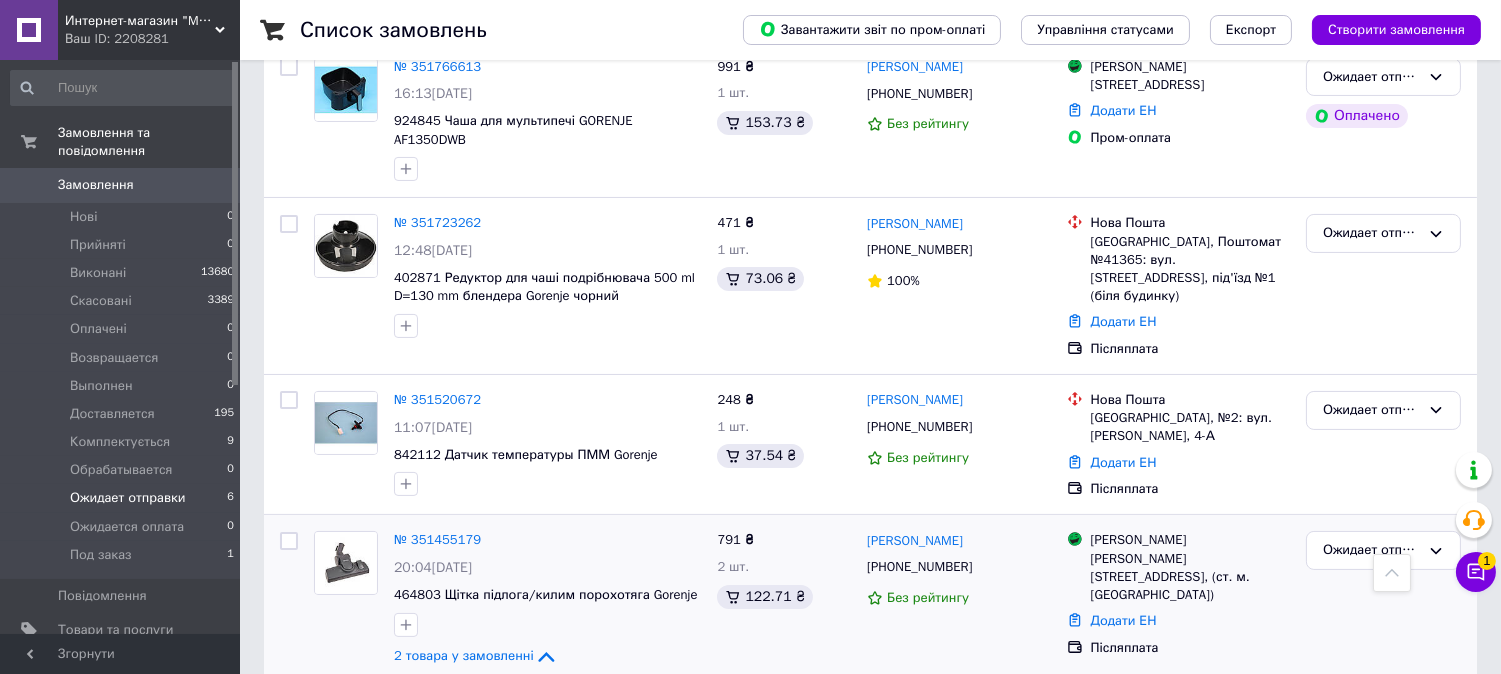 scroll, scrollTop: 804, scrollLeft: 0, axis: vertical 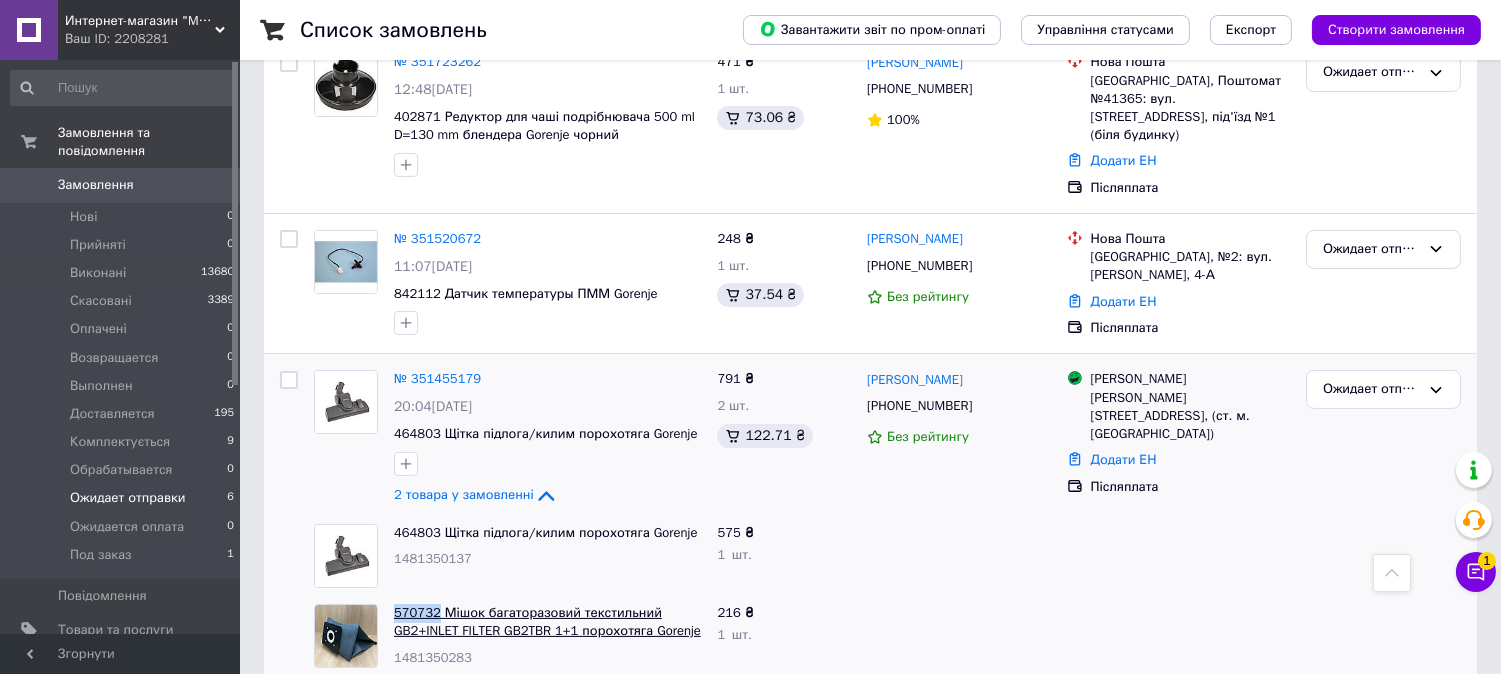 copy on "570732" 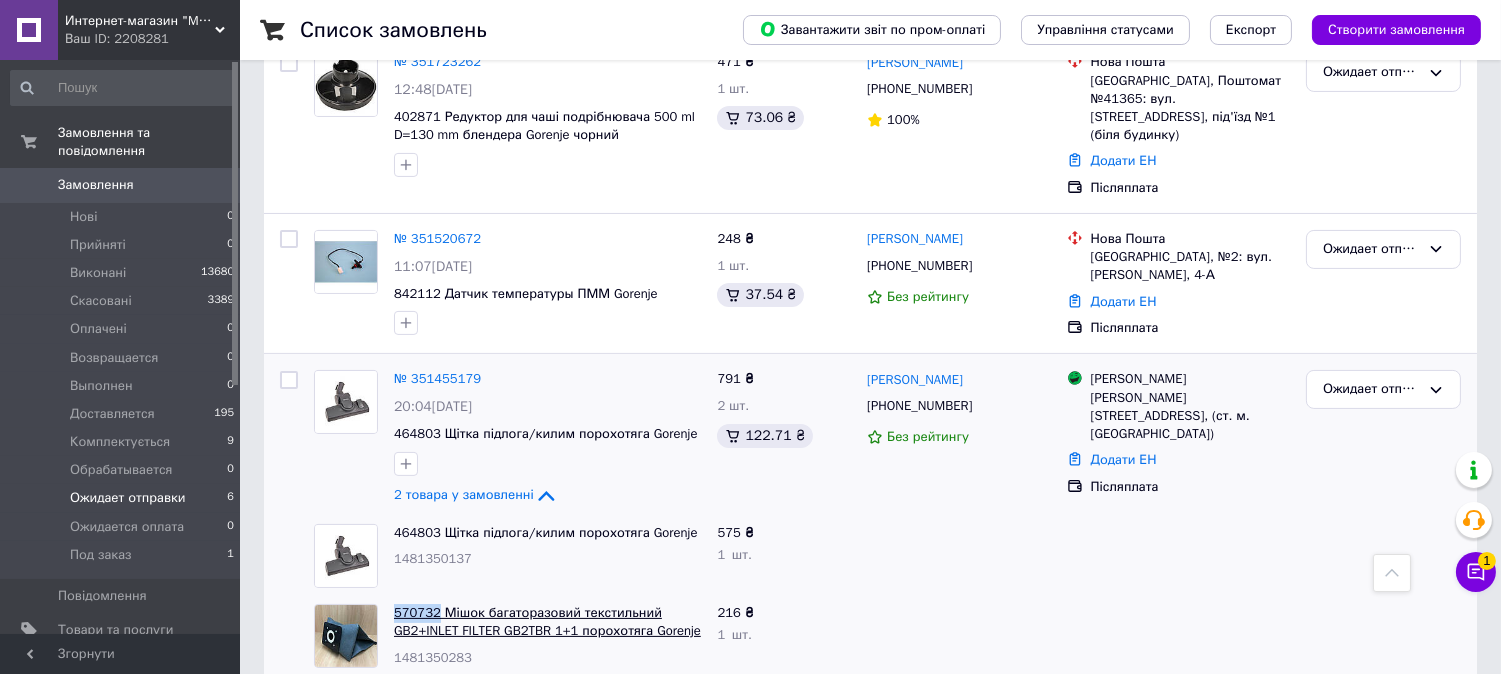 drag, startPoint x: 388, startPoint y: 575, endPoint x: 433, endPoint y: 571, distance: 45.17743 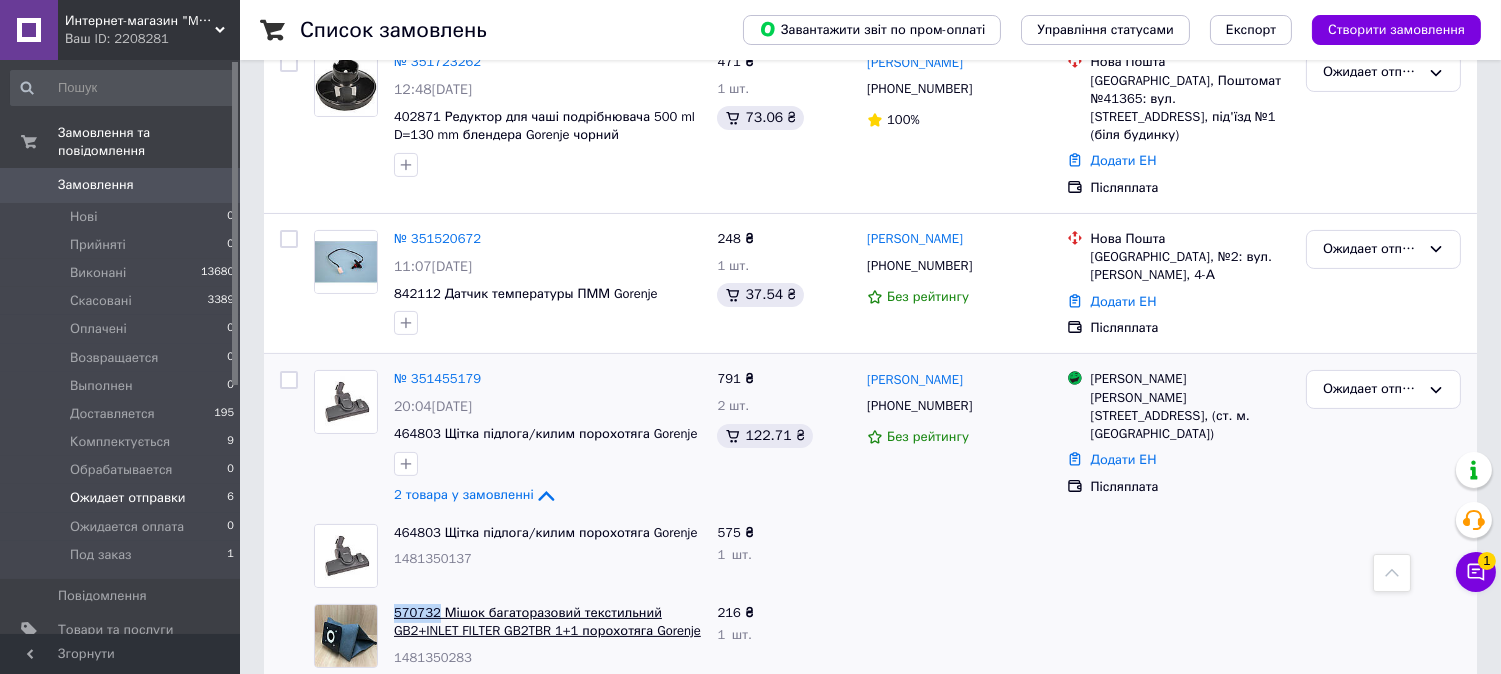 click on "570732 Мішок багаторазовий текстильний GB2+INLET FILTER GB2TBR 1+1 порохотяга Gorenje 1481350283" at bounding box center (547, 636) 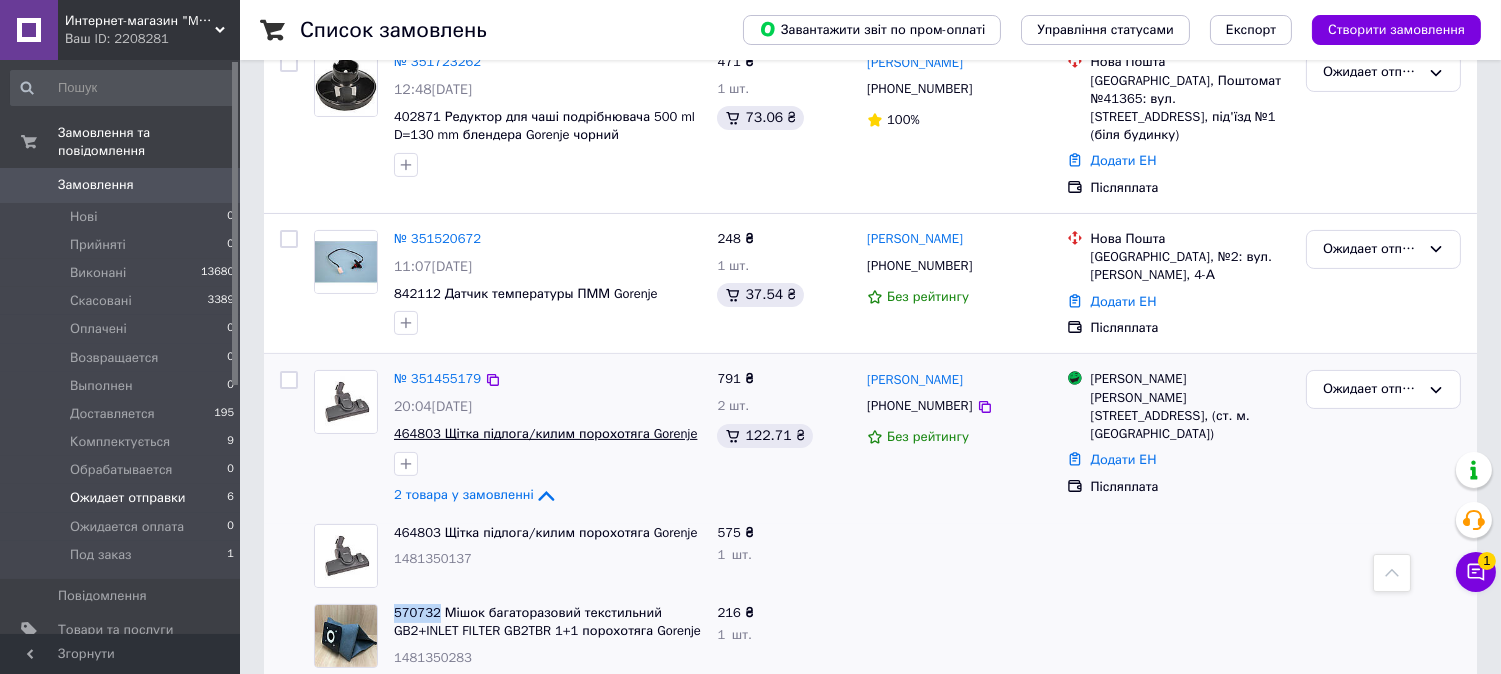 copy on "570732" 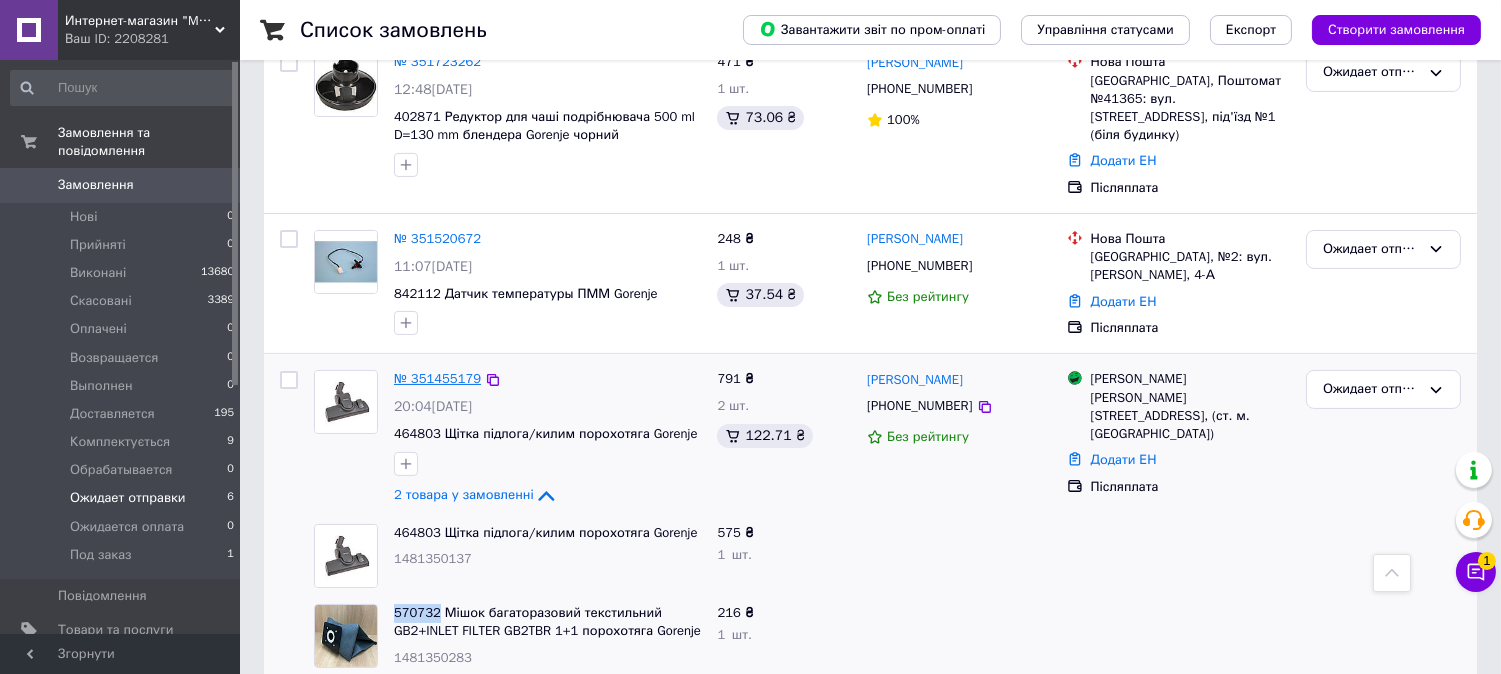 click on "№ 351455179" at bounding box center (437, 378) 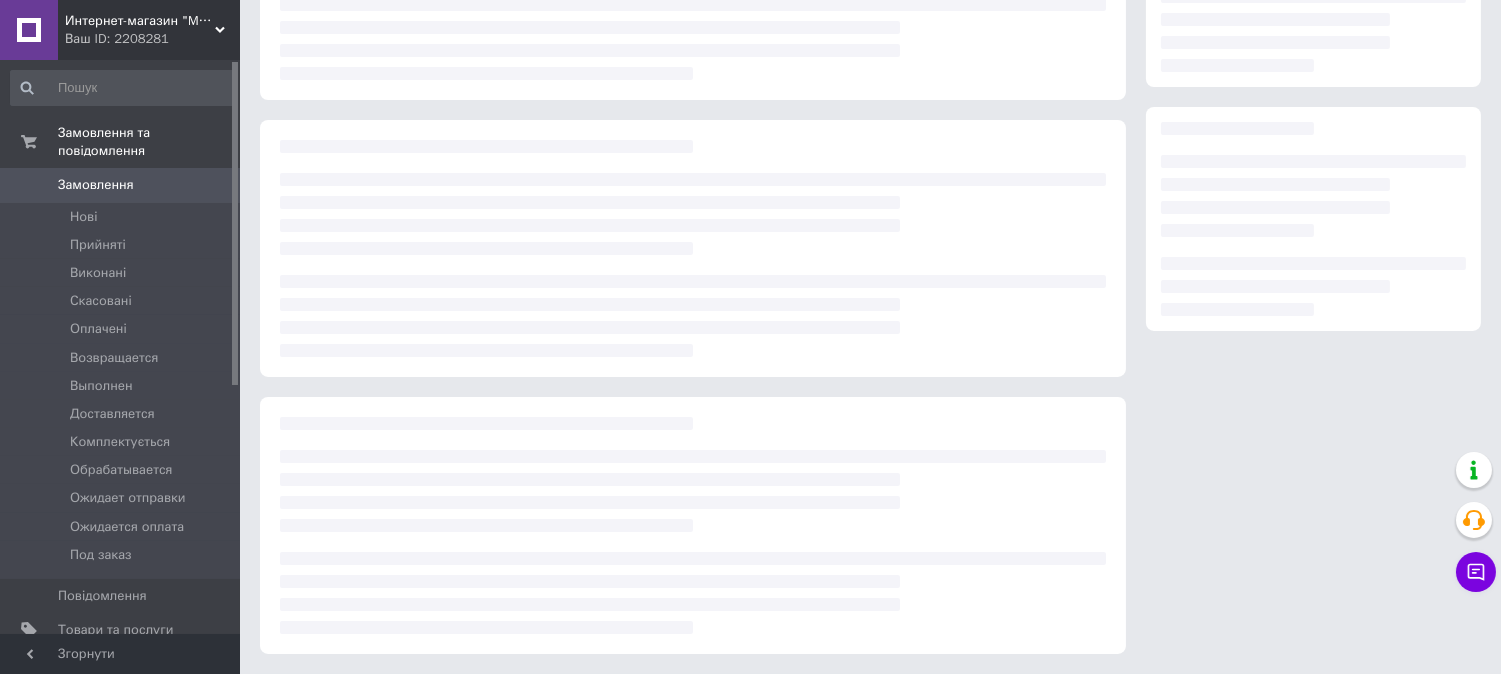 scroll, scrollTop: 240, scrollLeft: 0, axis: vertical 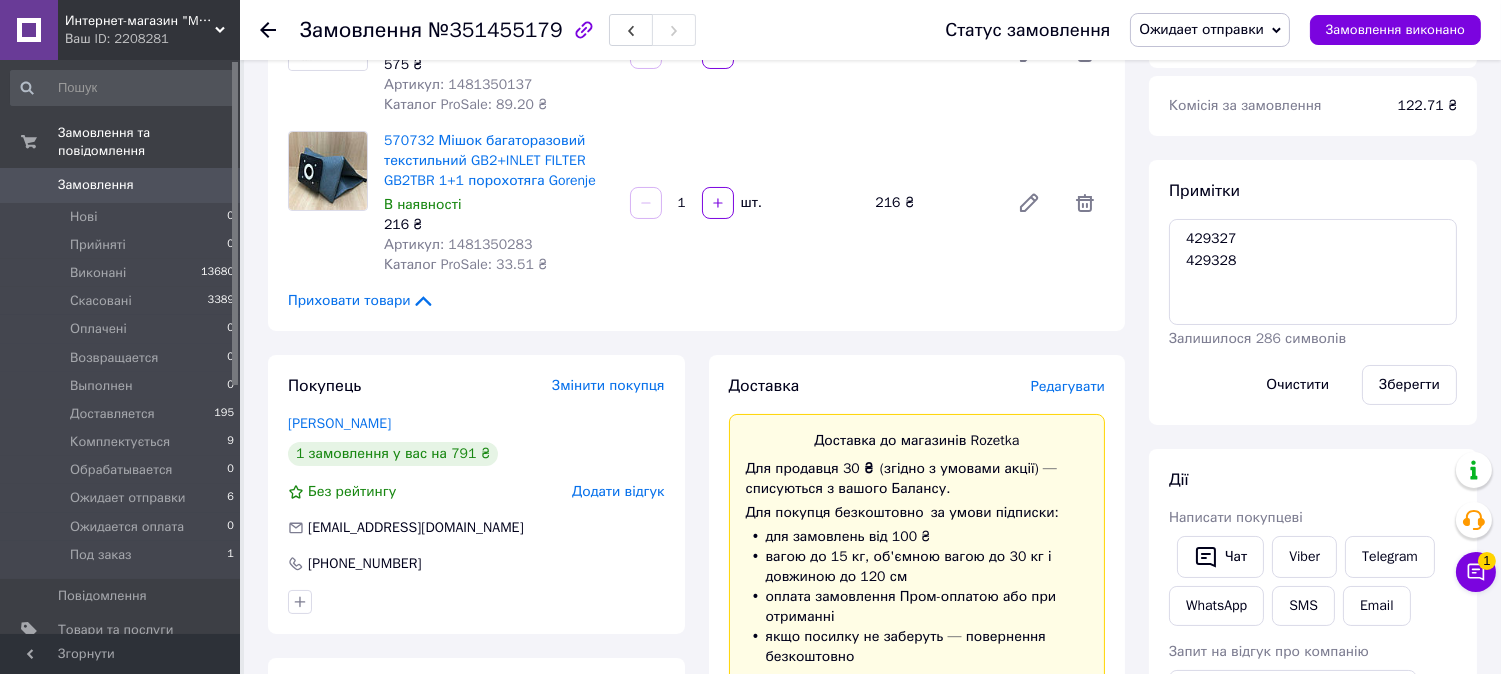 click on "Ожидает отправки" at bounding box center (1201, 29) 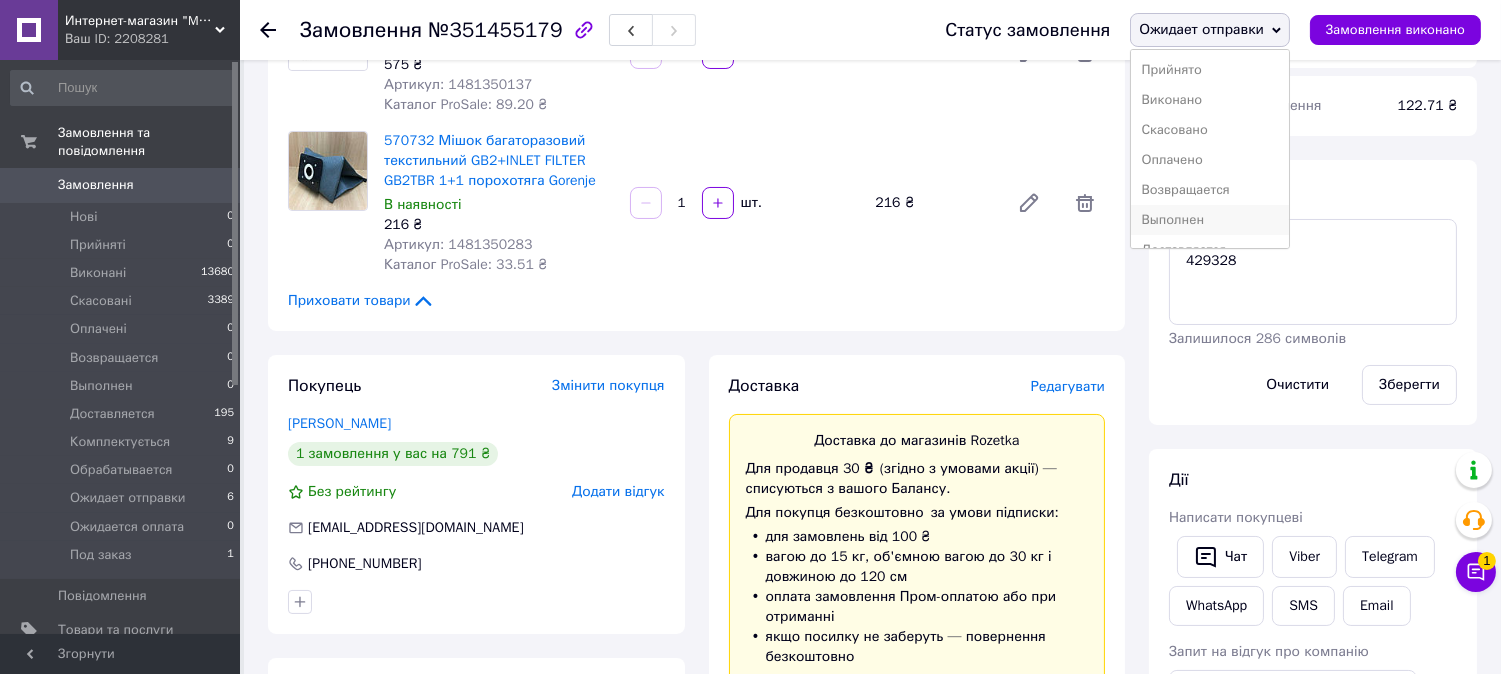 scroll, scrollTop: 111, scrollLeft: 0, axis: vertical 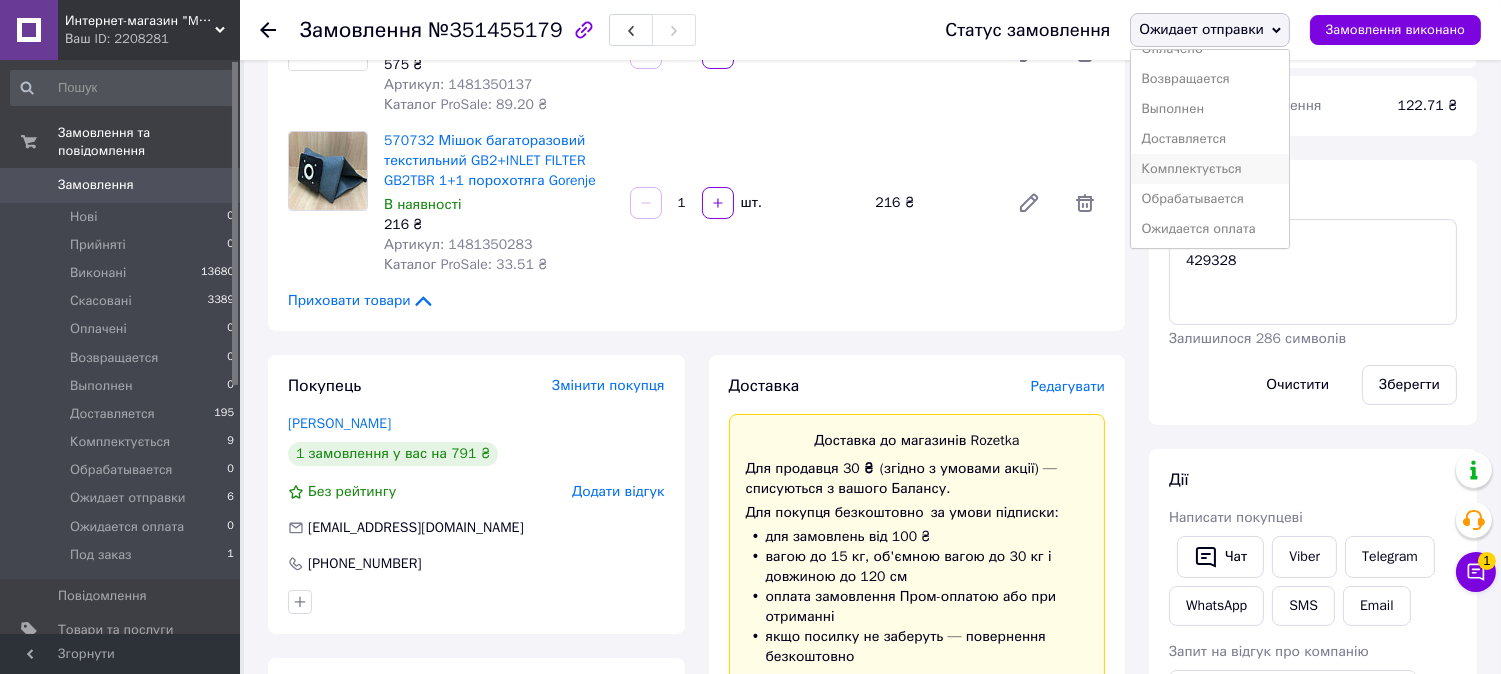 click on "Комплектується" at bounding box center [1210, 169] 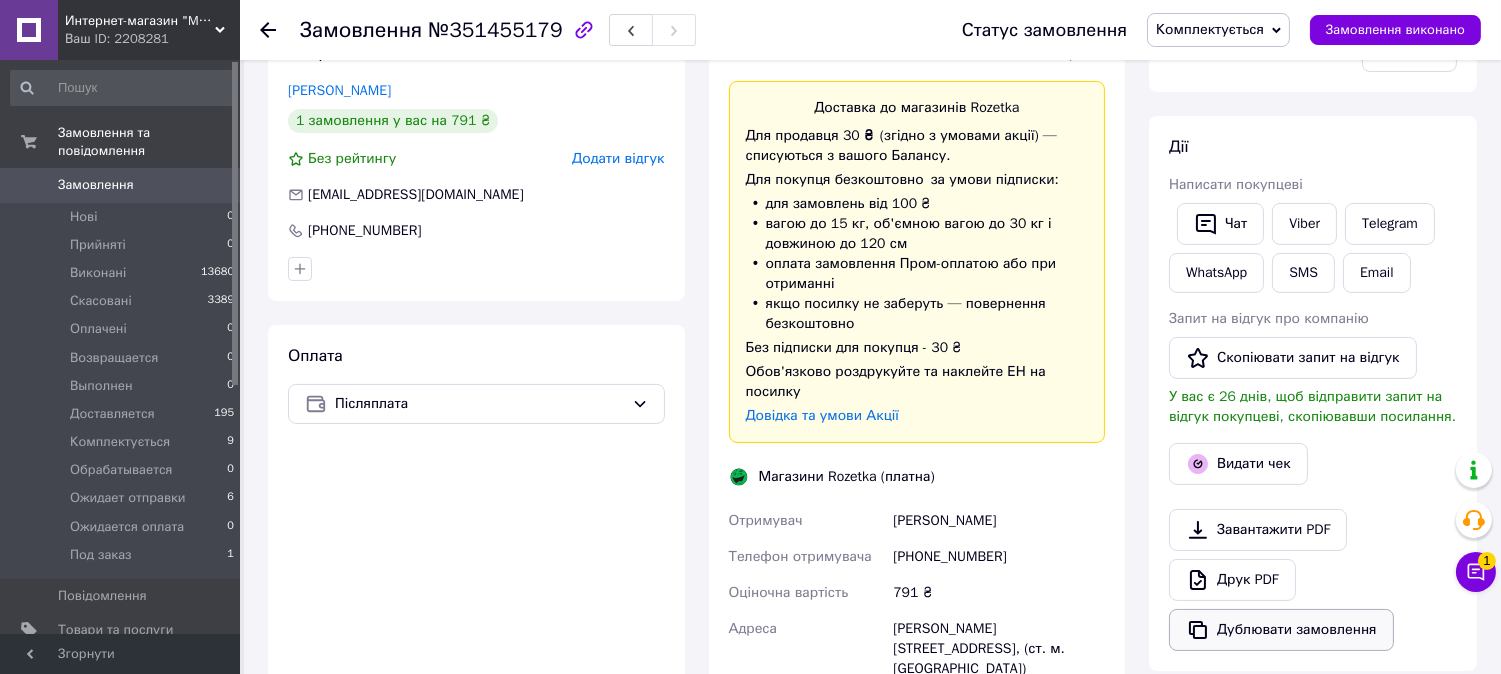 scroll, scrollTop: 684, scrollLeft: 0, axis: vertical 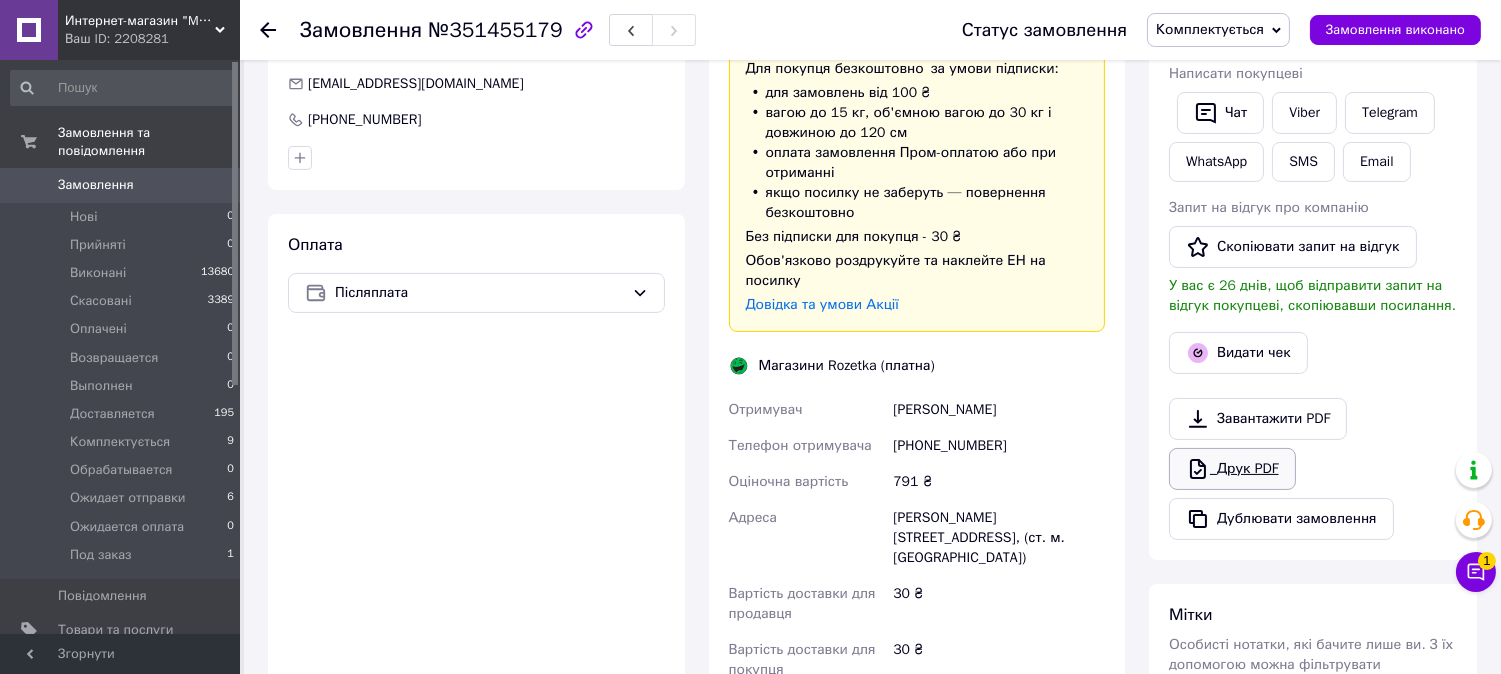 click on "Друк PDF" at bounding box center [1232, 469] 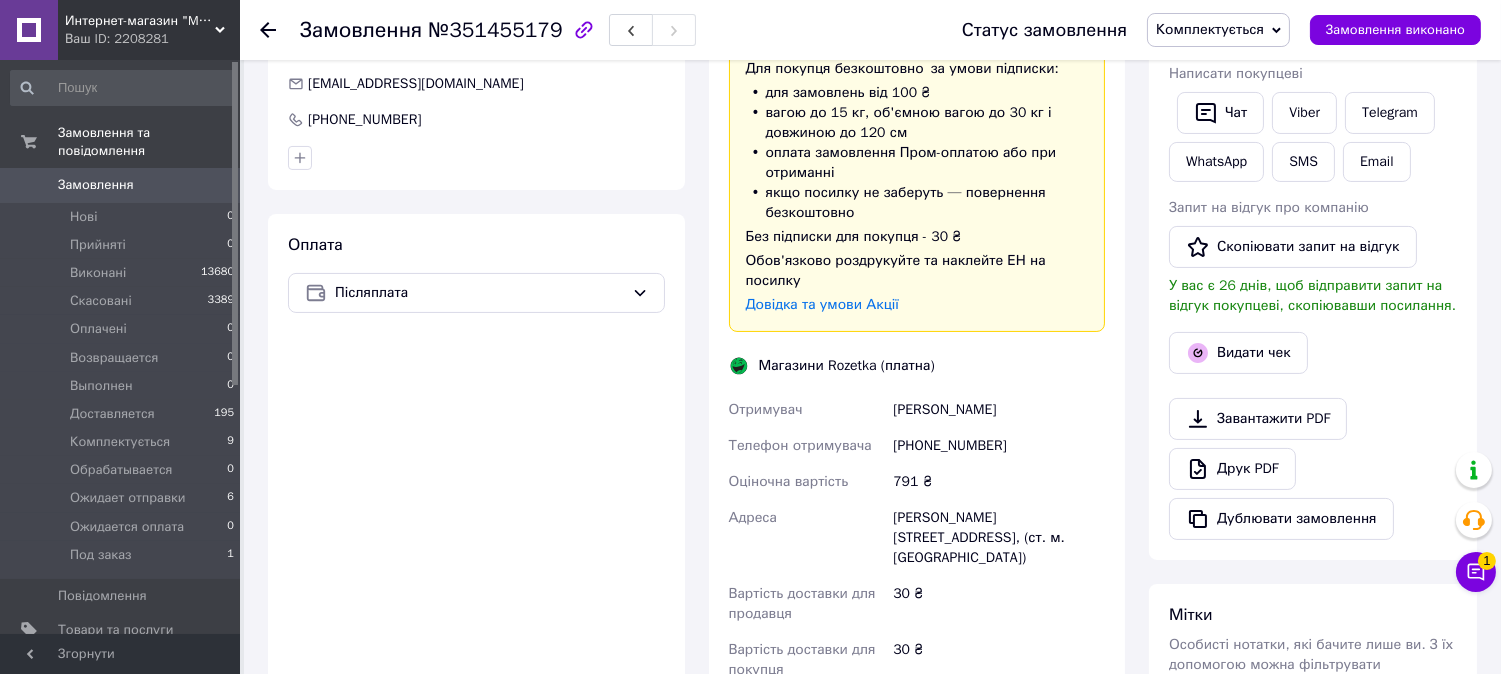 click 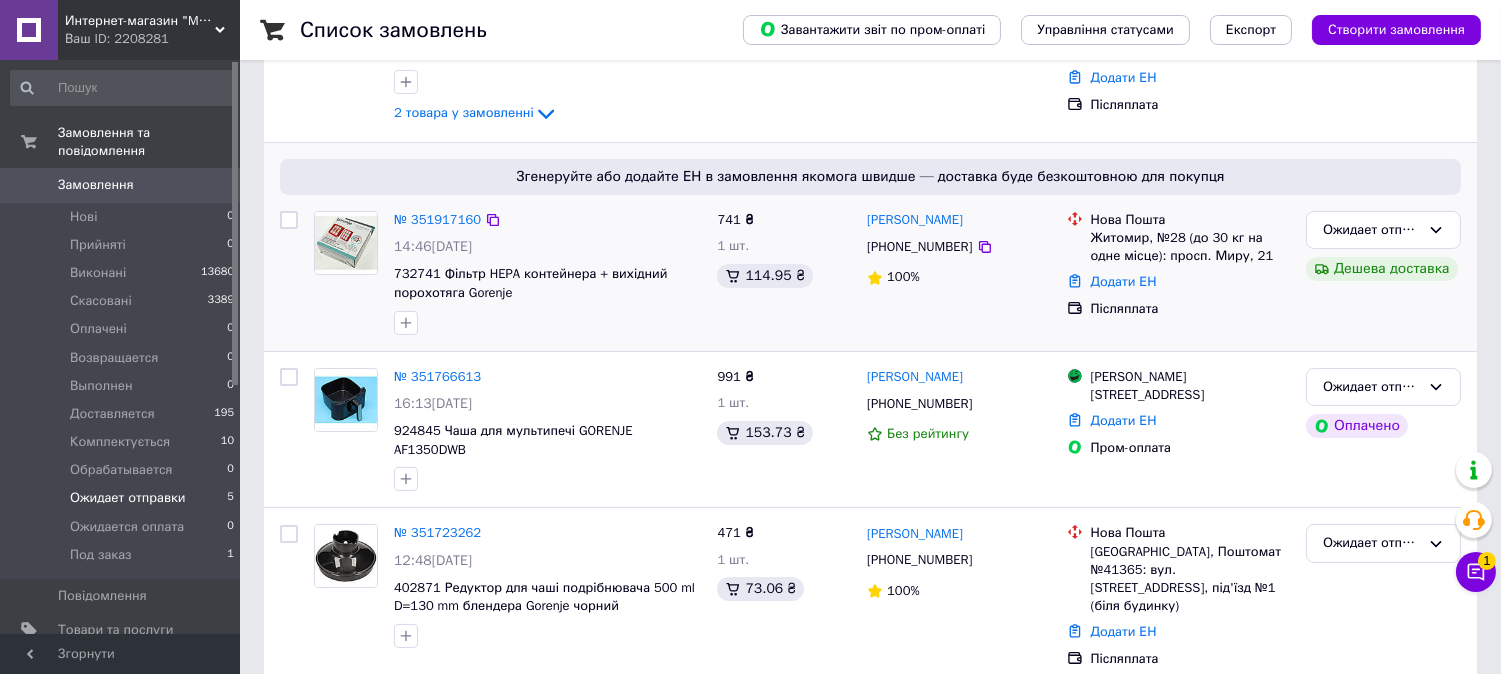 scroll, scrollTop: 473, scrollLeft: 0, axis: vertical 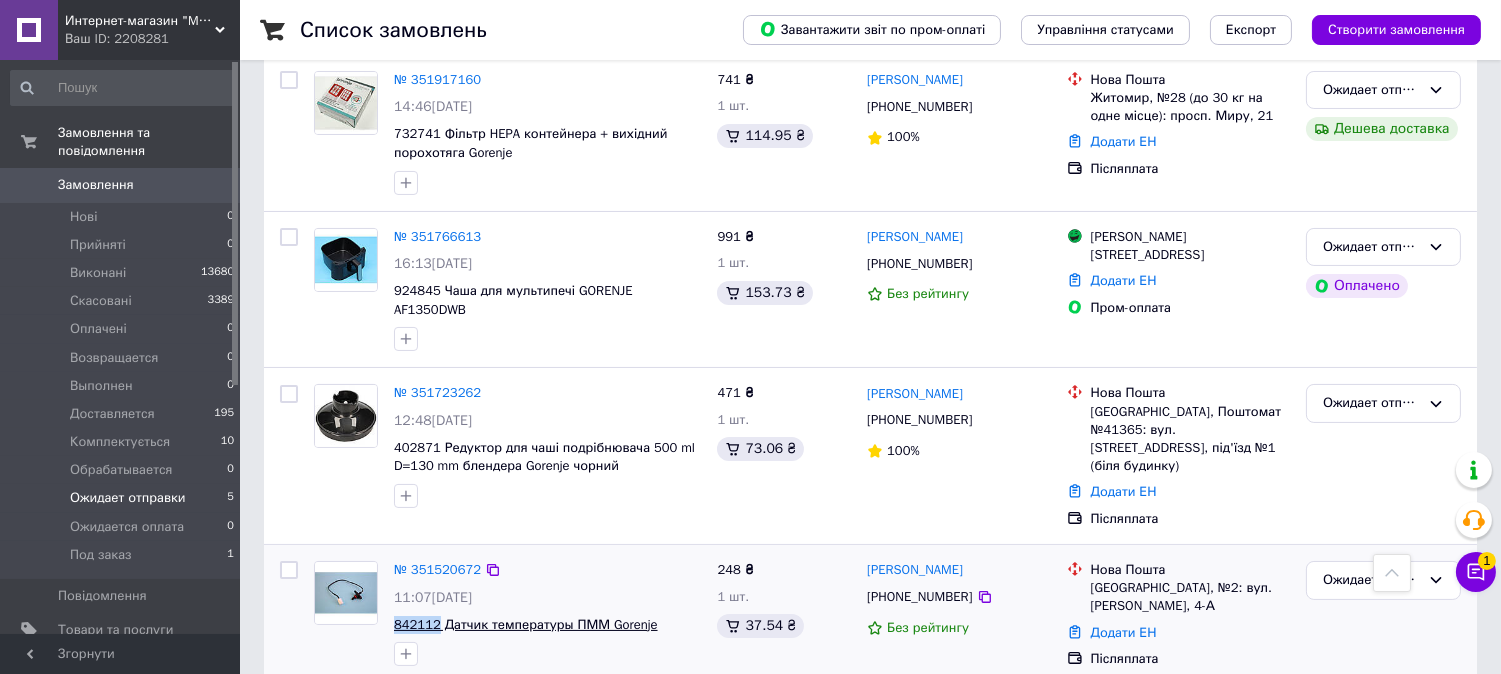 drag, startPoint x: 390, startPoint y: 592, endPoint x: 436, endPoint y: 583, distance: 46.872166 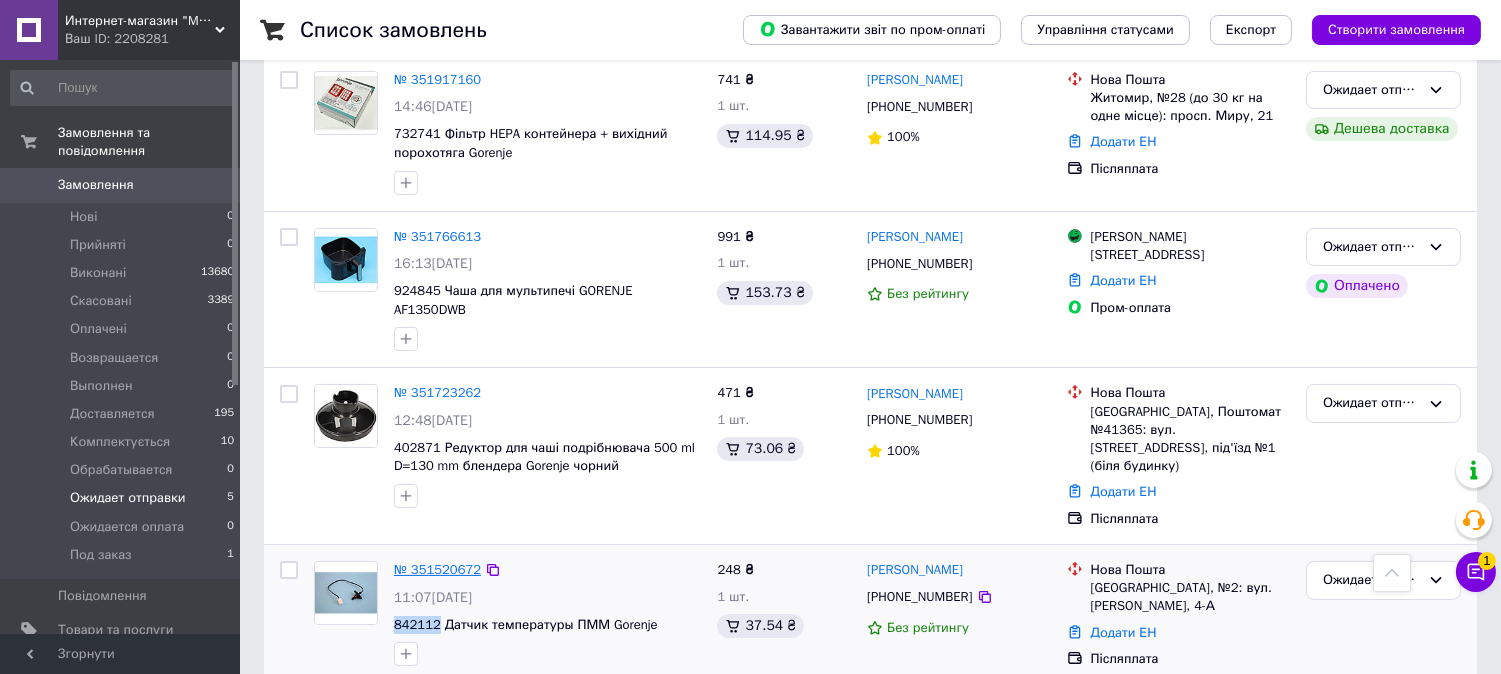 click on "№ 351520672" at bounding box center [437, 569] 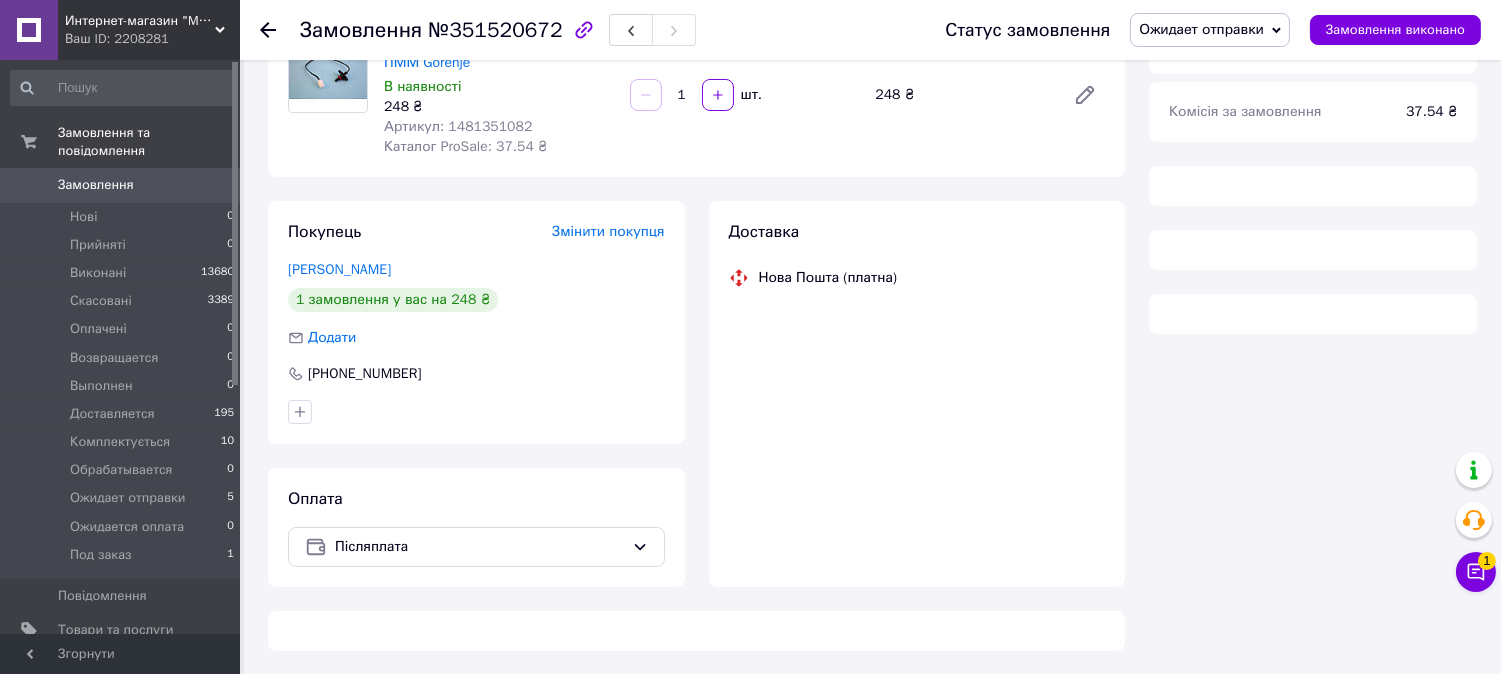 scroll, scrollTop: 473, scrollLeft: 0, axis: vertical 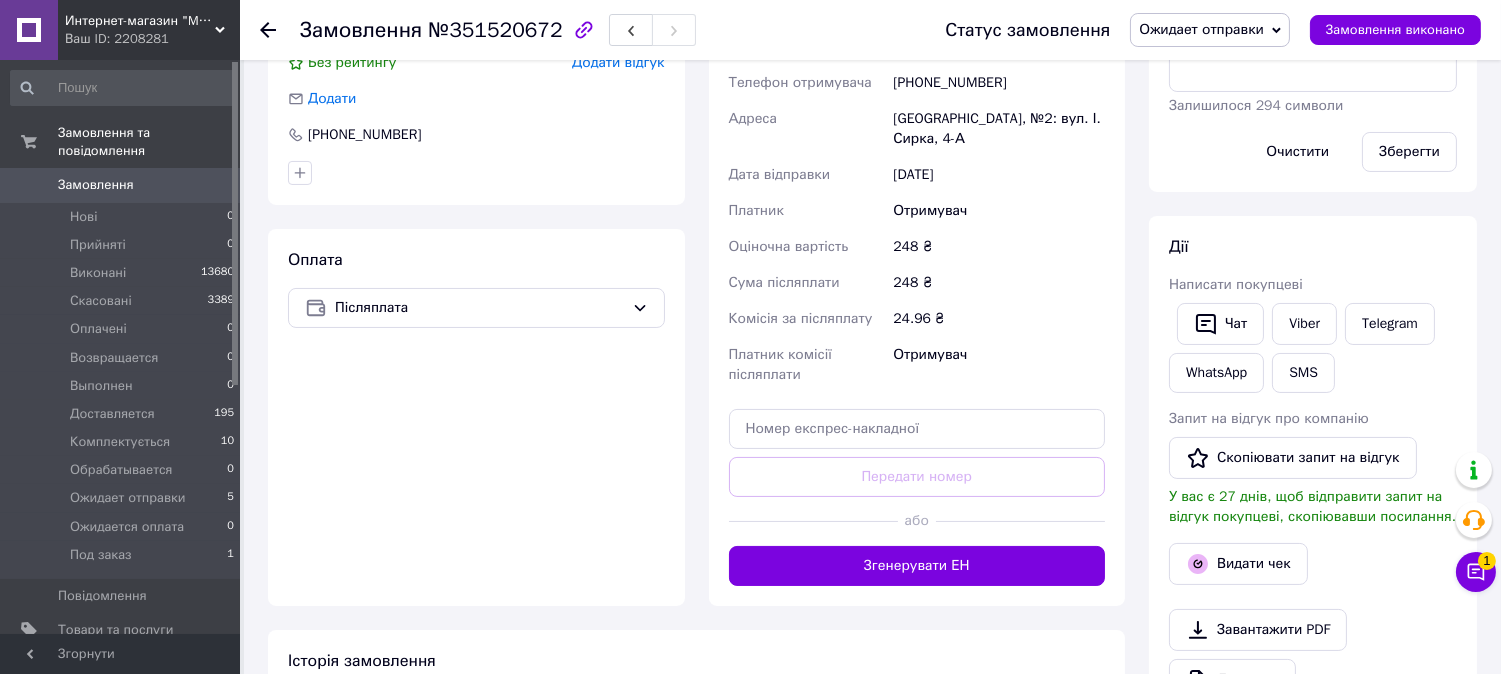 click on "Ожидает отправки" at bounding box center (1201, 29) 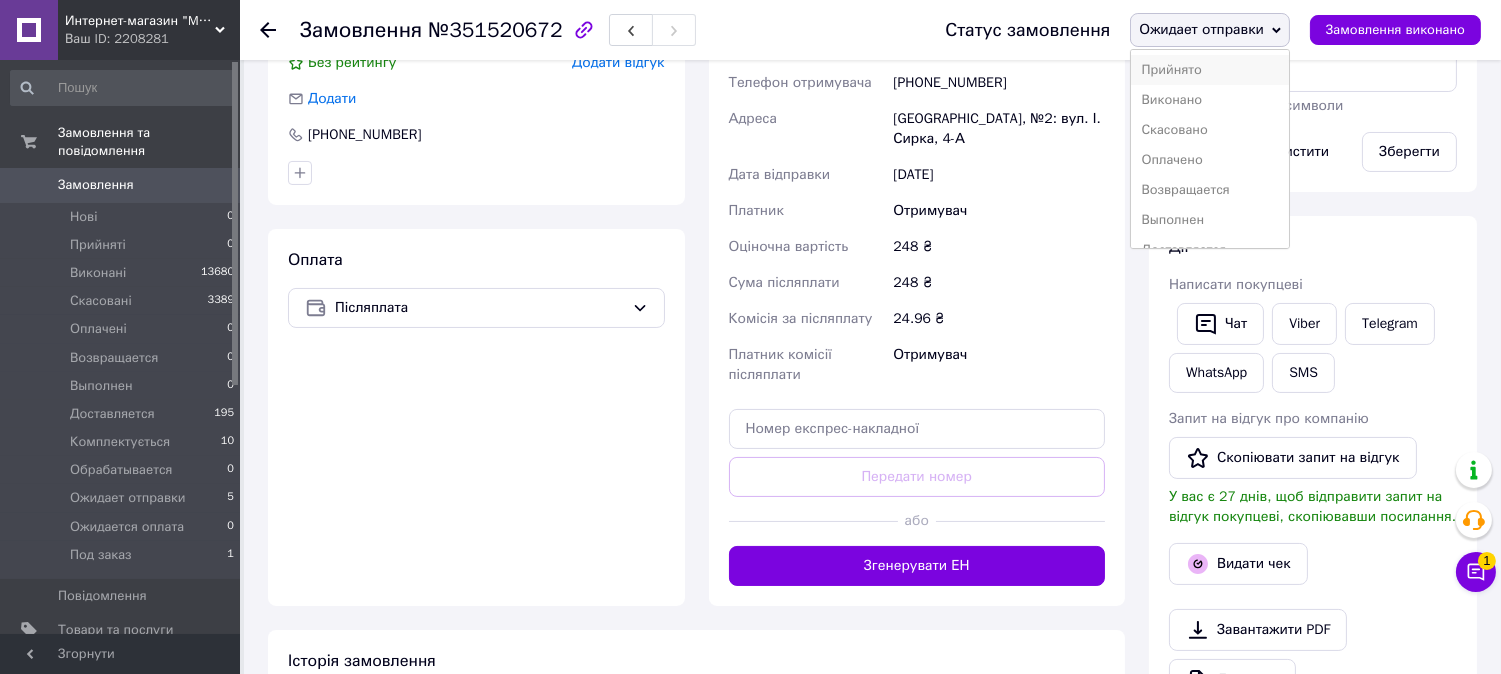 scroll, scrollTop: 111, scrollLeft: 0, axis: vertical 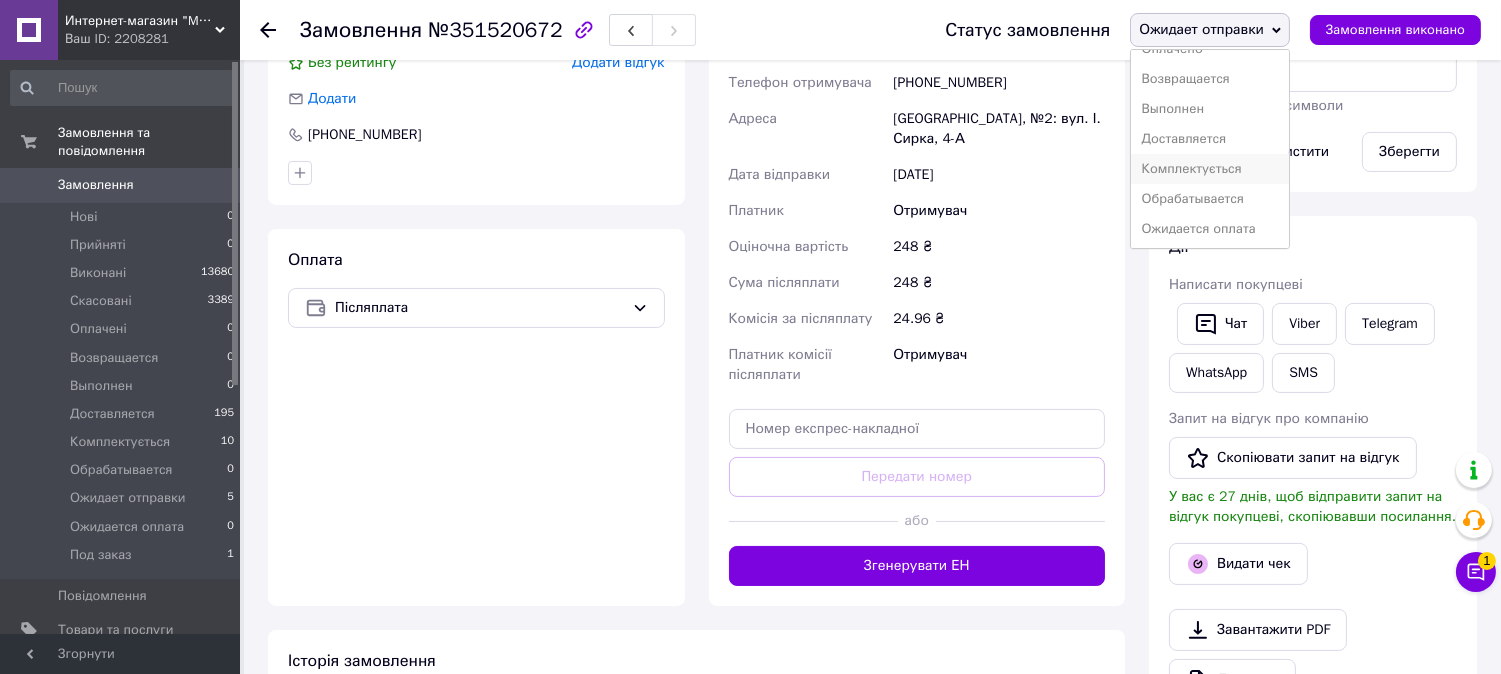 click on "Комплектується" at bounding box center [1210, 169] 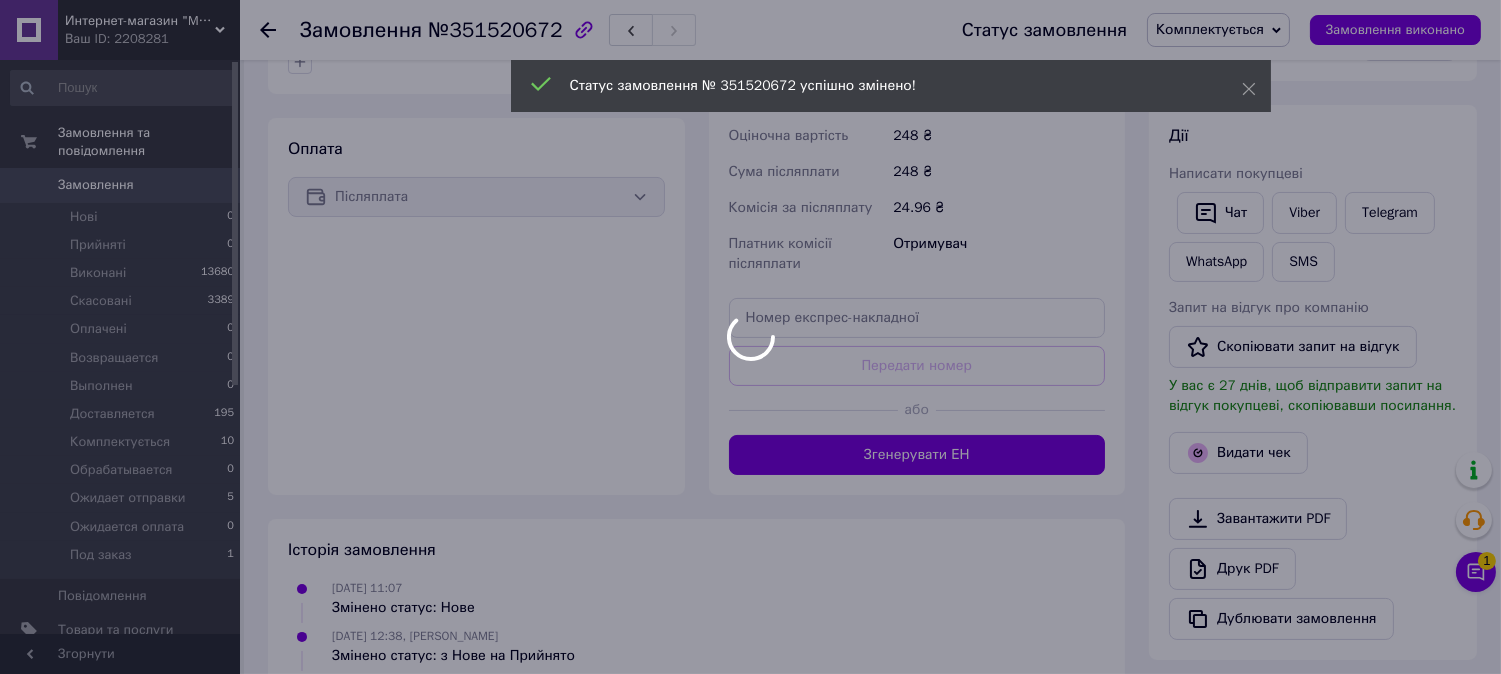 scroll, scrollTop: 695, scrollLeft: 0, axis: vertical 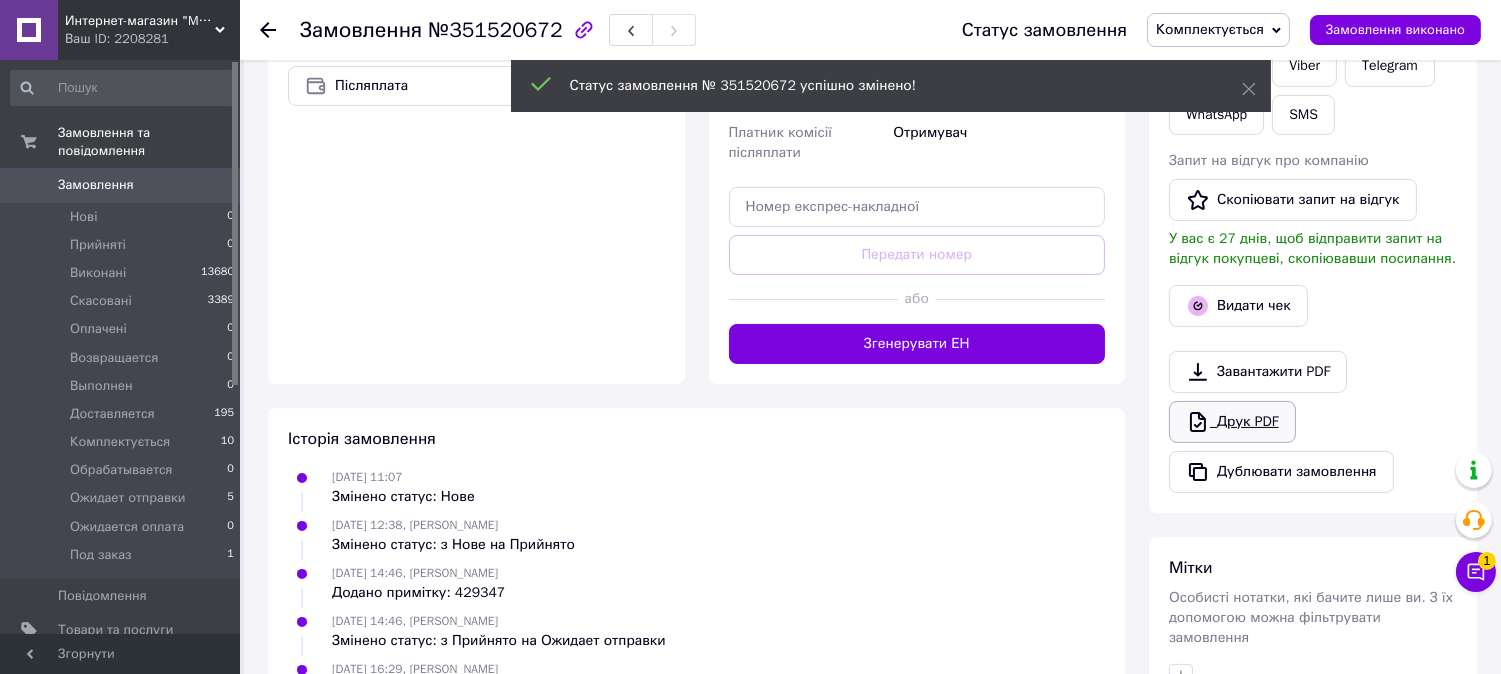 click on "Друк PDF" at bounding box center [1232, 422] 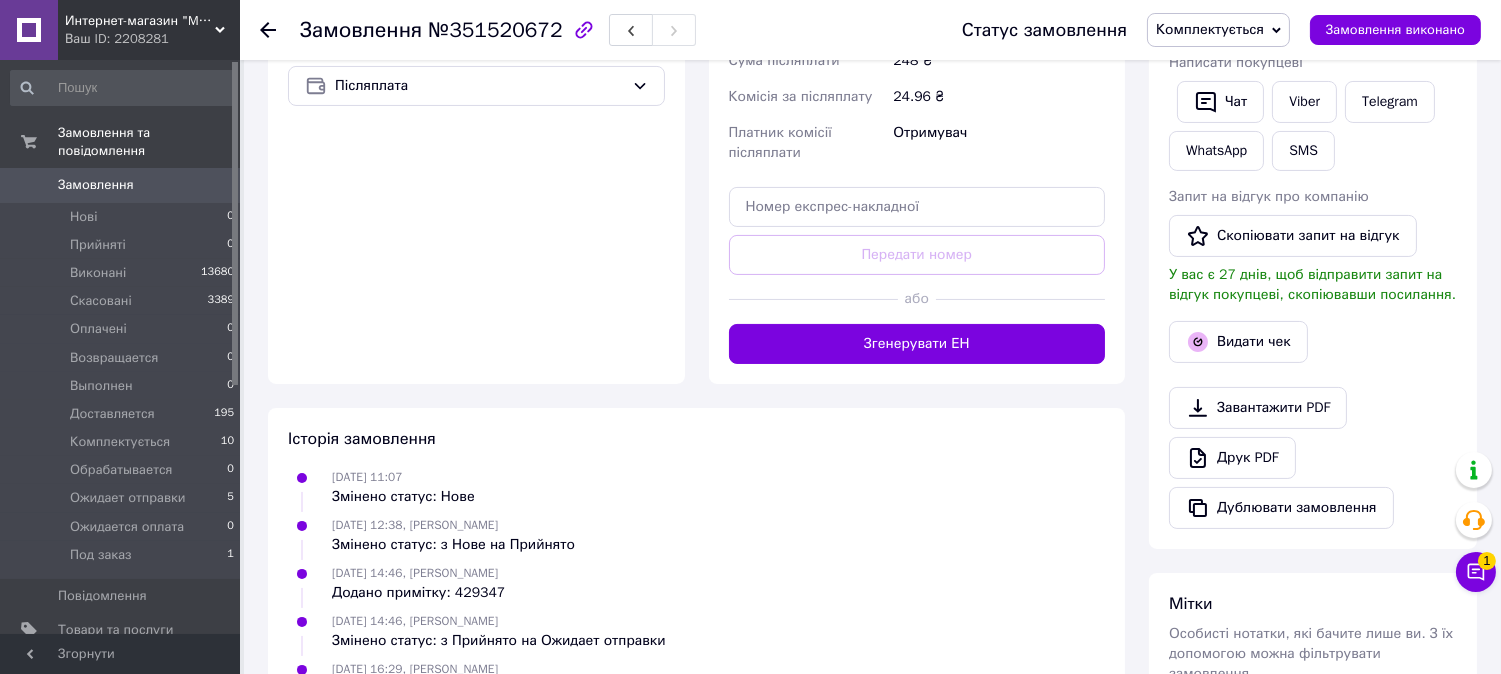 click 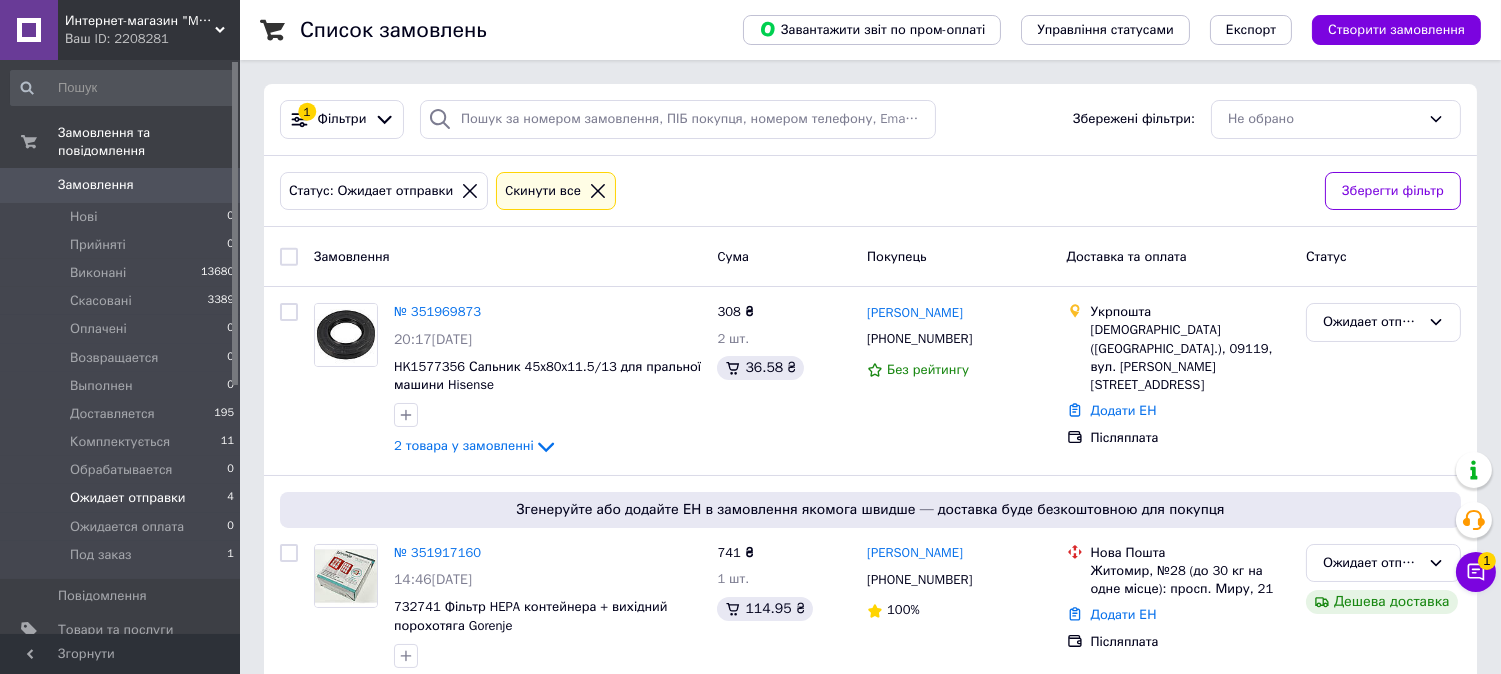 scroll, scrollTop: 332, scrollLeft: 0, axis: vertical 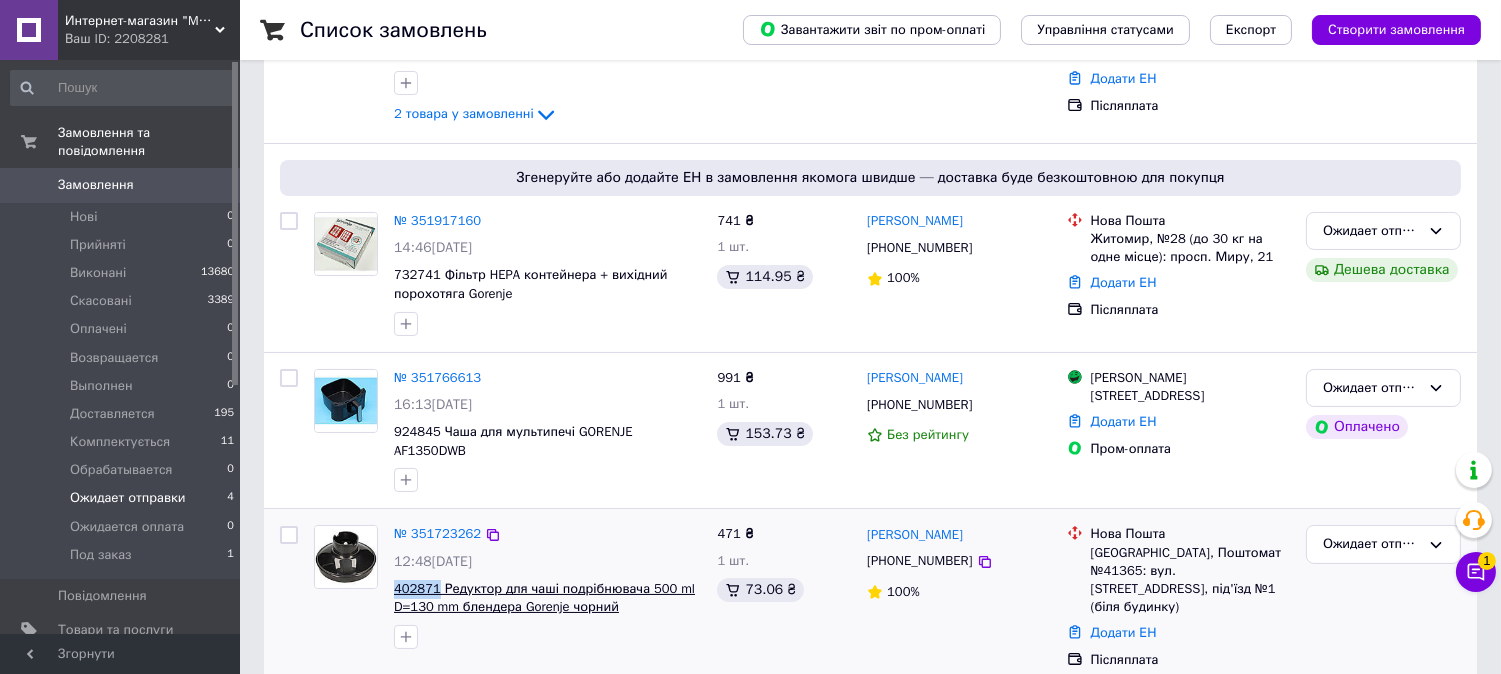 drag, startPoint x: 401, startPoint y: 567, endPoint x: 436, endPoint y: 565, distance: 35.057095 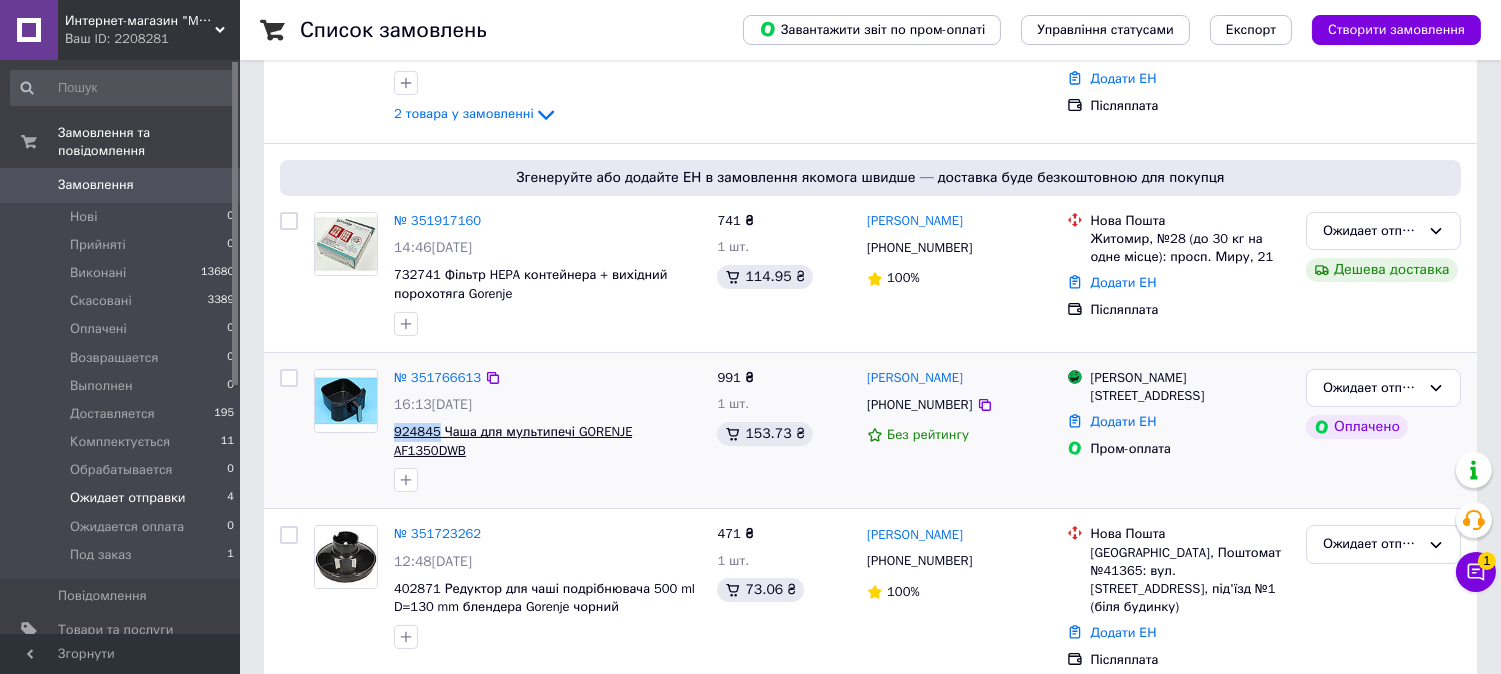 drag, startPoint x: 401, startPoint y: 427, endPoint x: 435, endPoint y: 426, distance: 34.0147 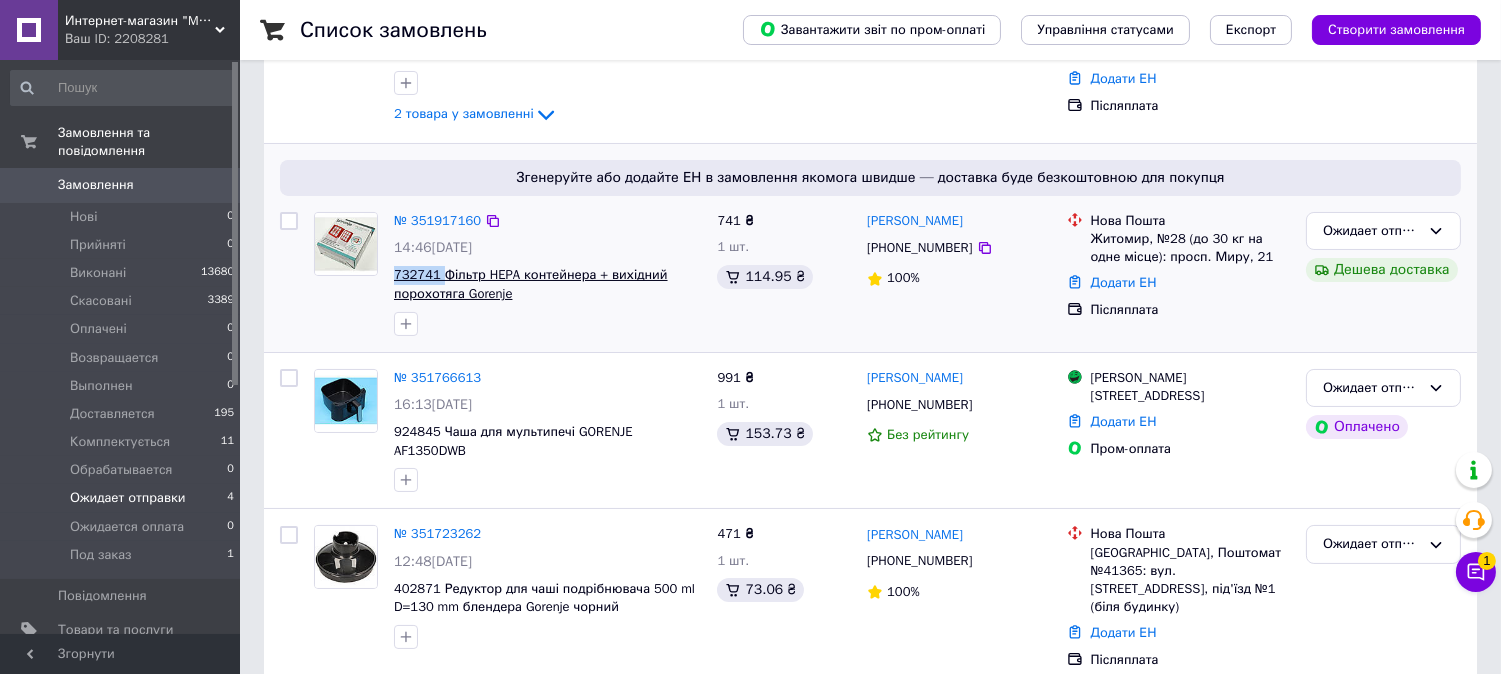 copy on "732741" 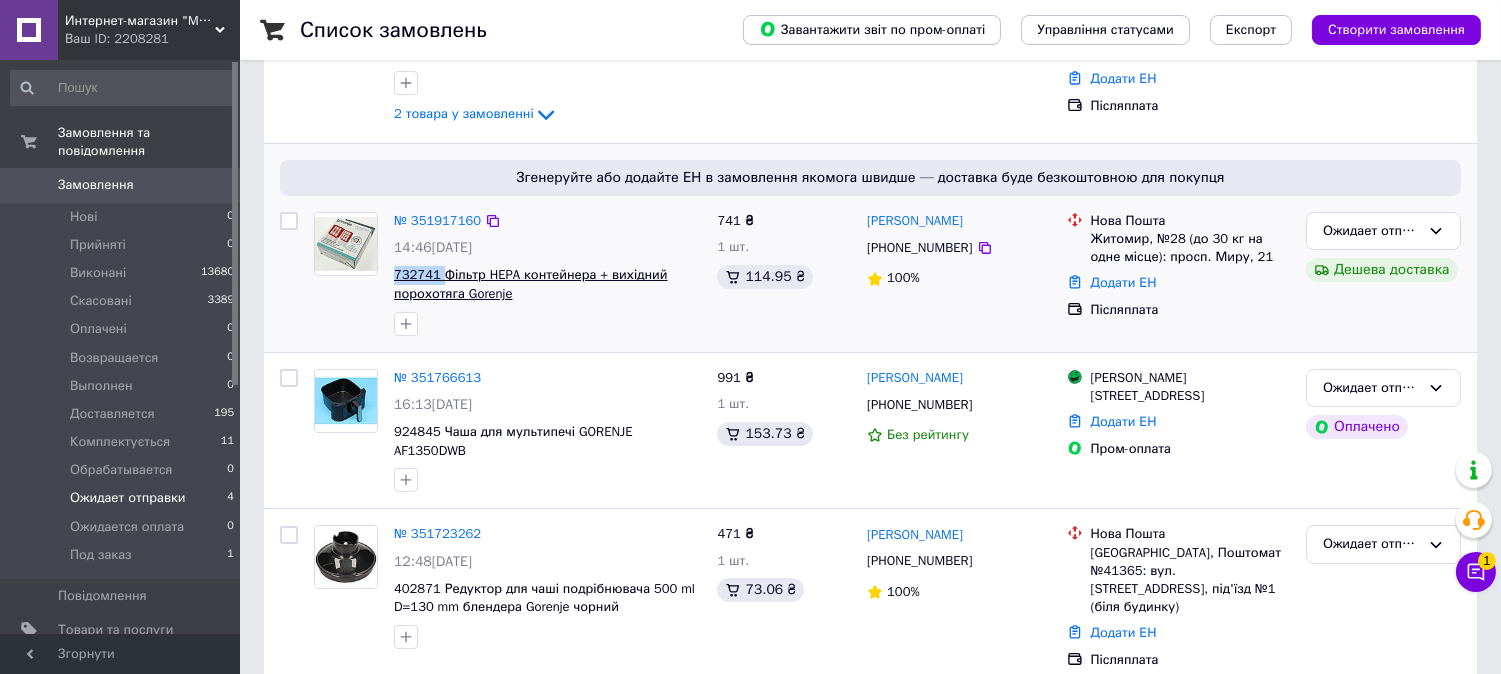 drag, startPoint x: 387, startPoint y: 270, endPoint x: 437, endPoint y: 267, distance: 50.08992 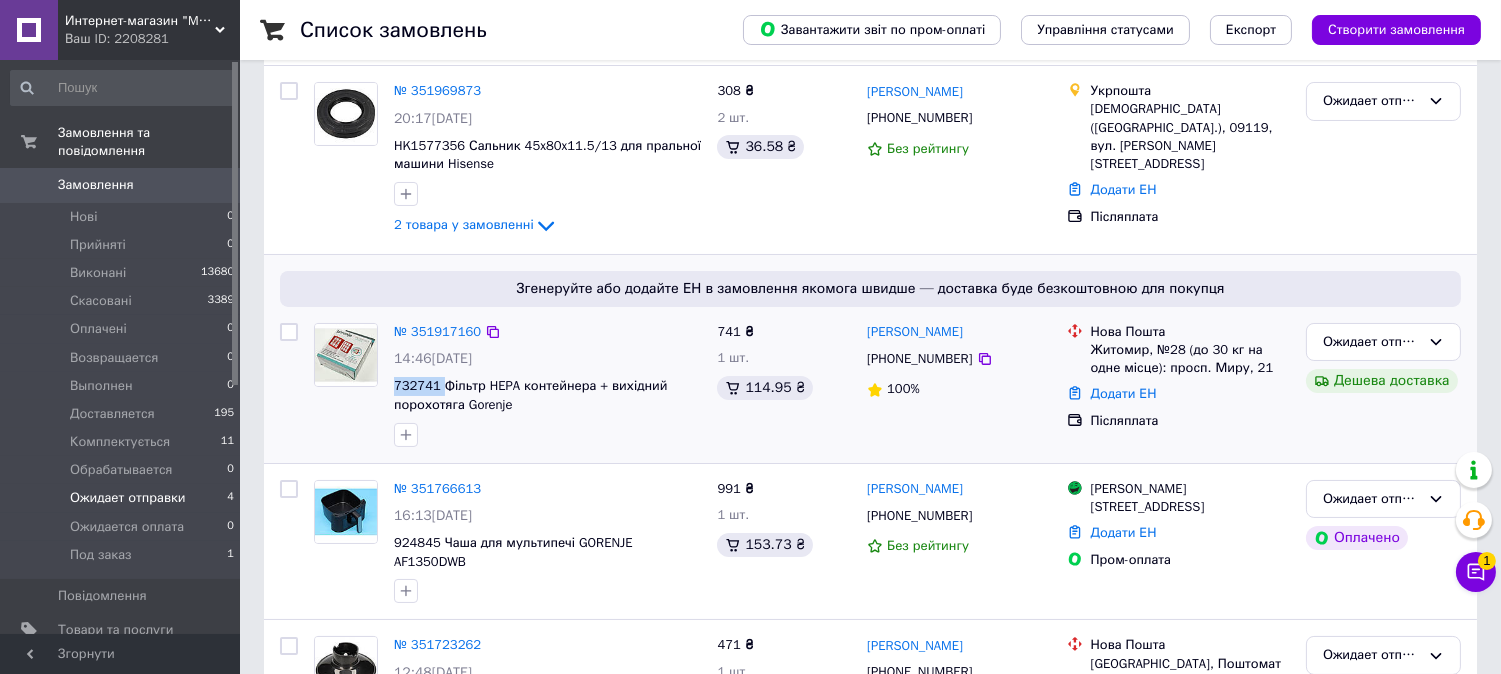 scroll, scrollTop: 0, scrollLeft: 0, axis: both 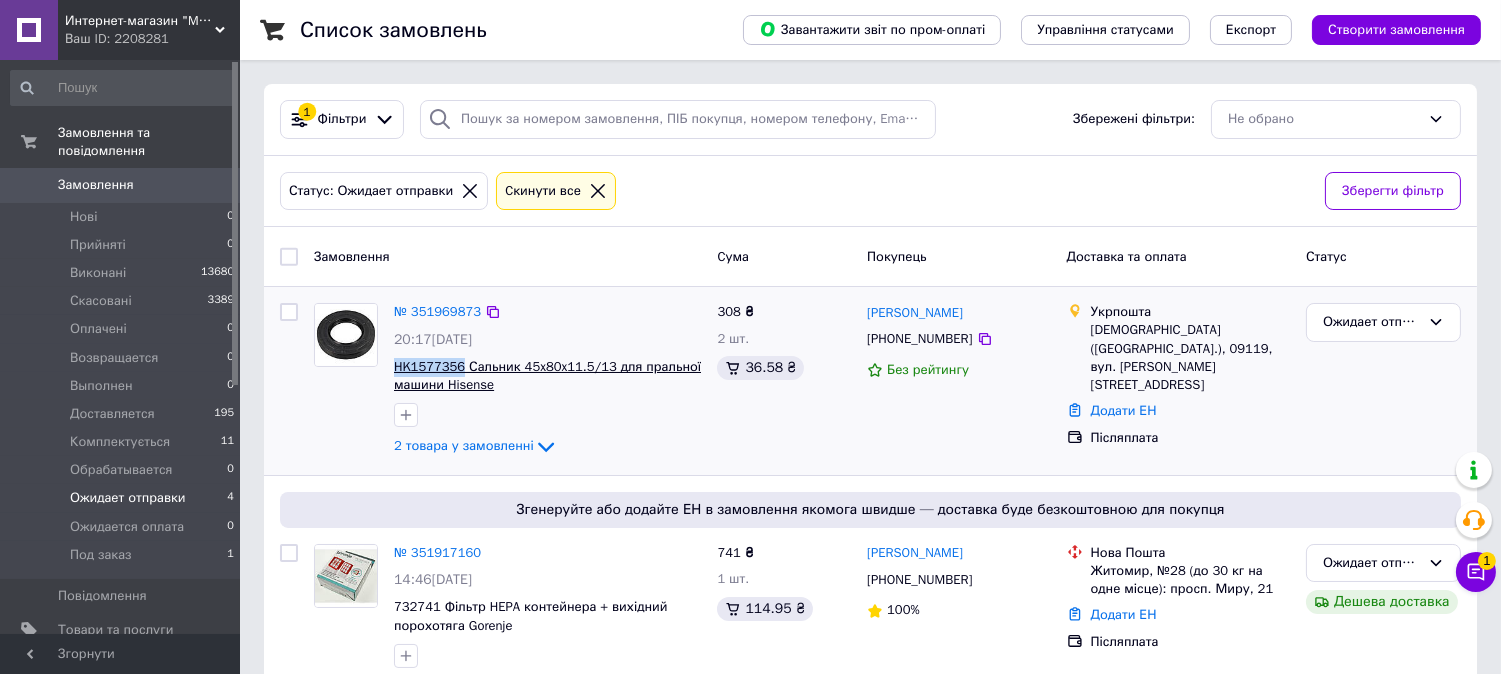 copy on "HK1577356" 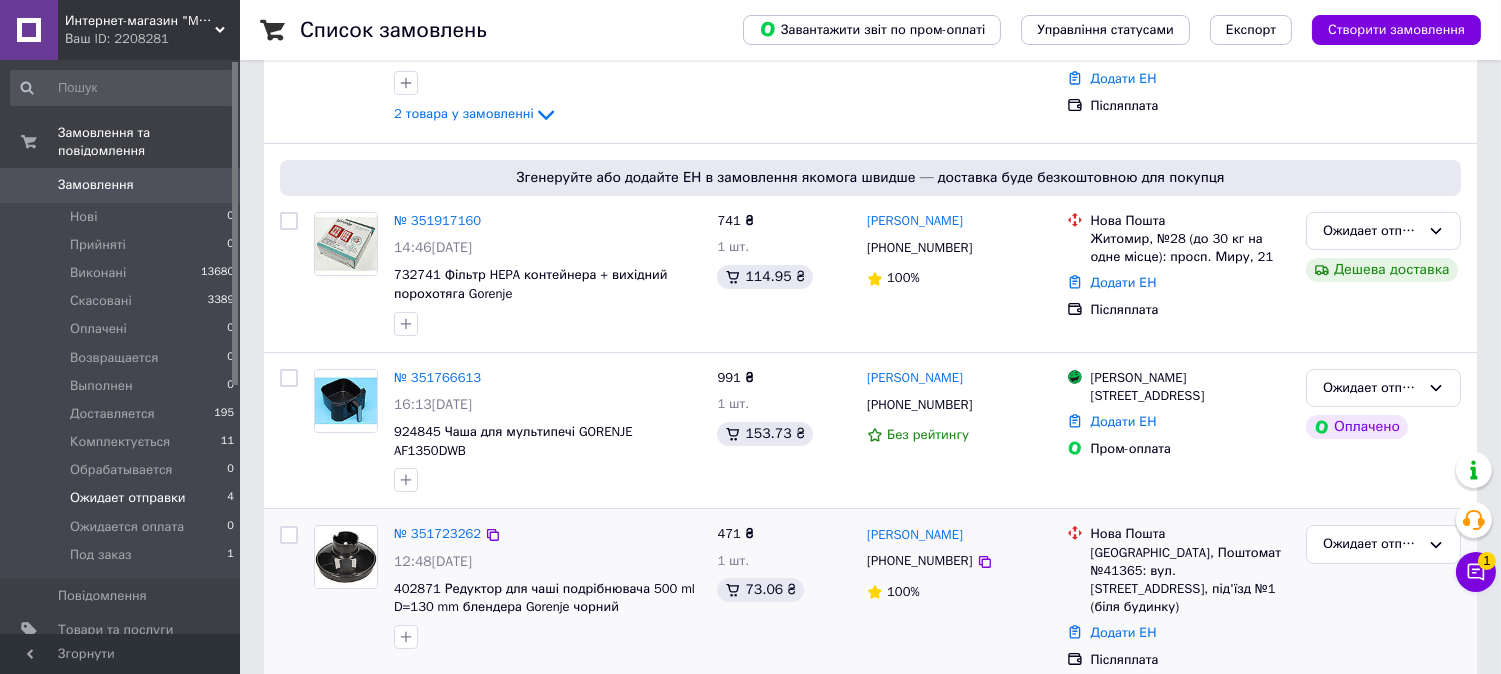 scroll, scrollTop: 0, scrollLeft: 0, axis: both 